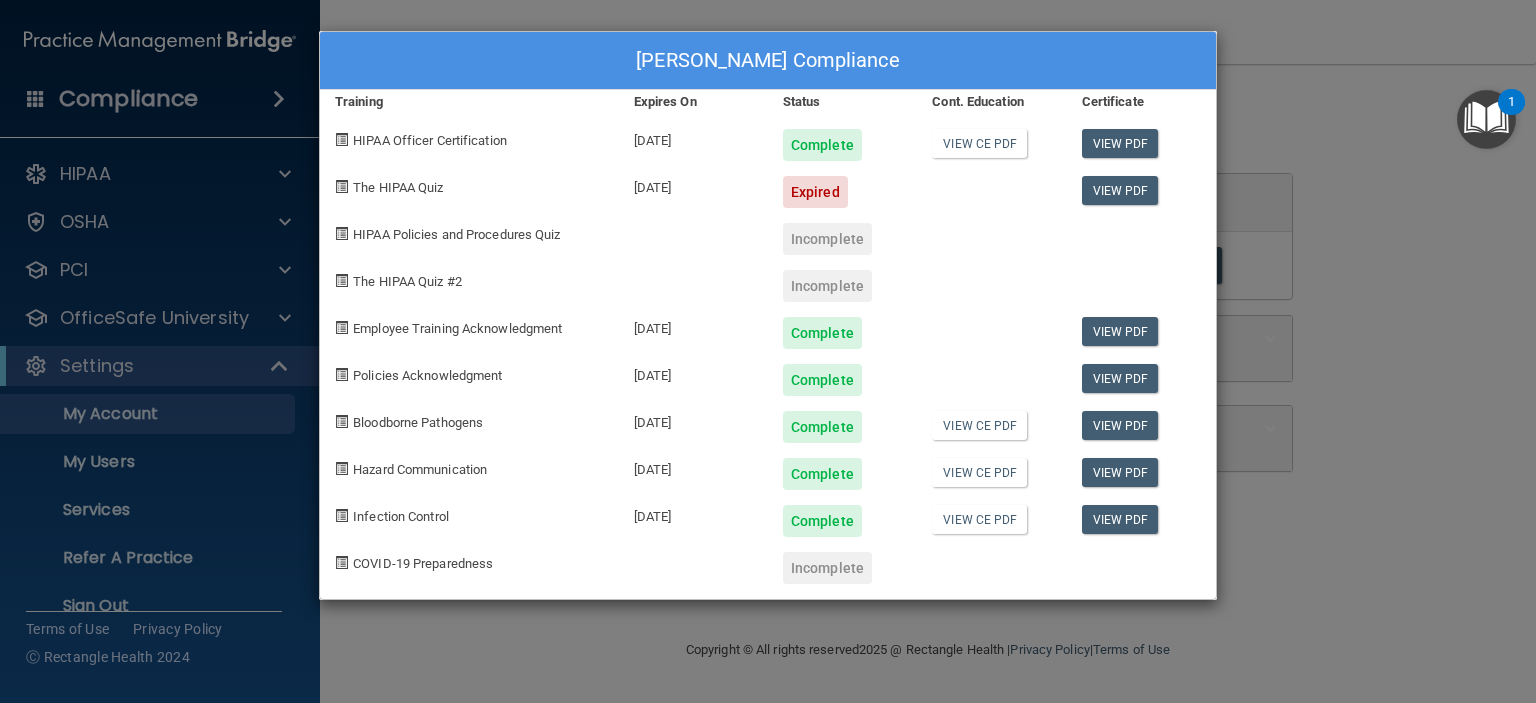 scroll, scrollTop: 0, scrollLeft: 0, axis: both 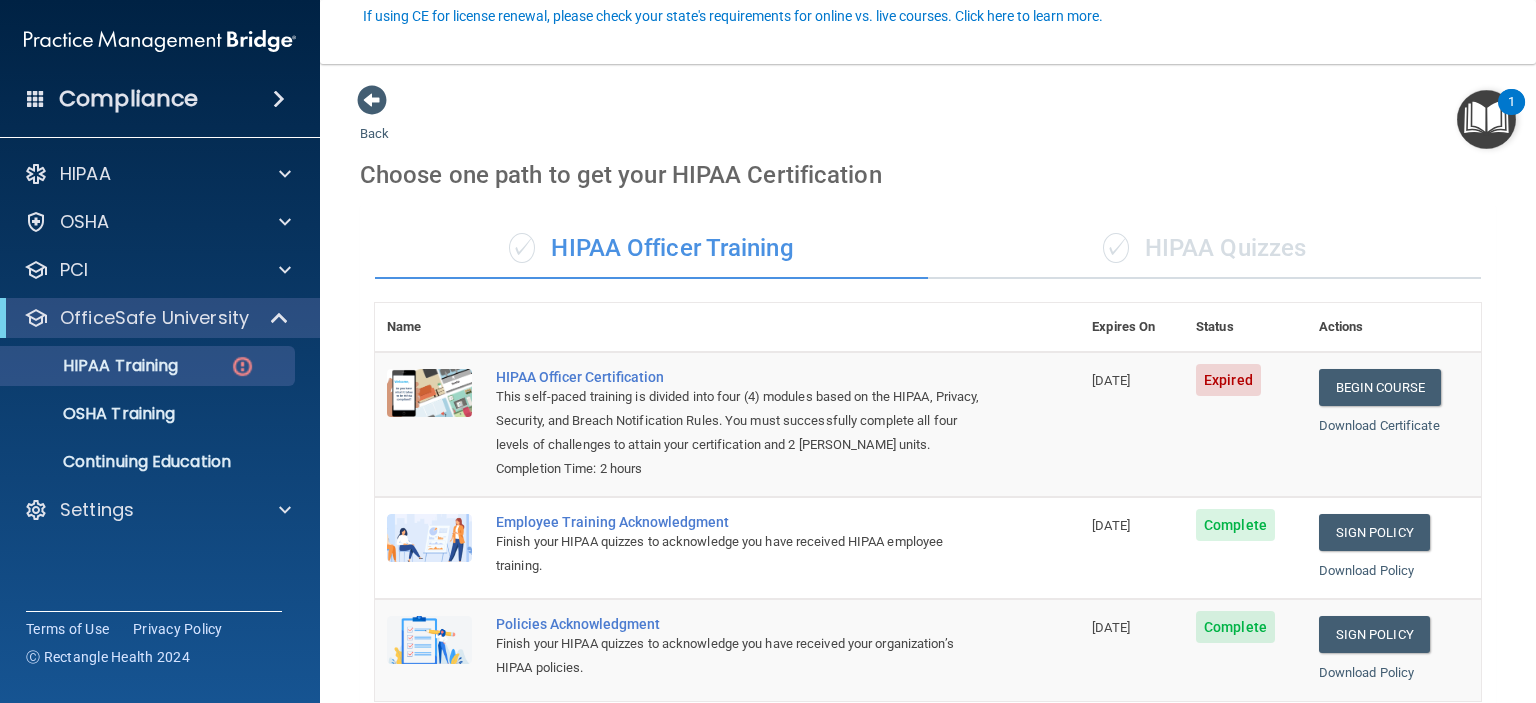 click on "Begin Course       Download Certificate" at bounding box center [1394, 424] 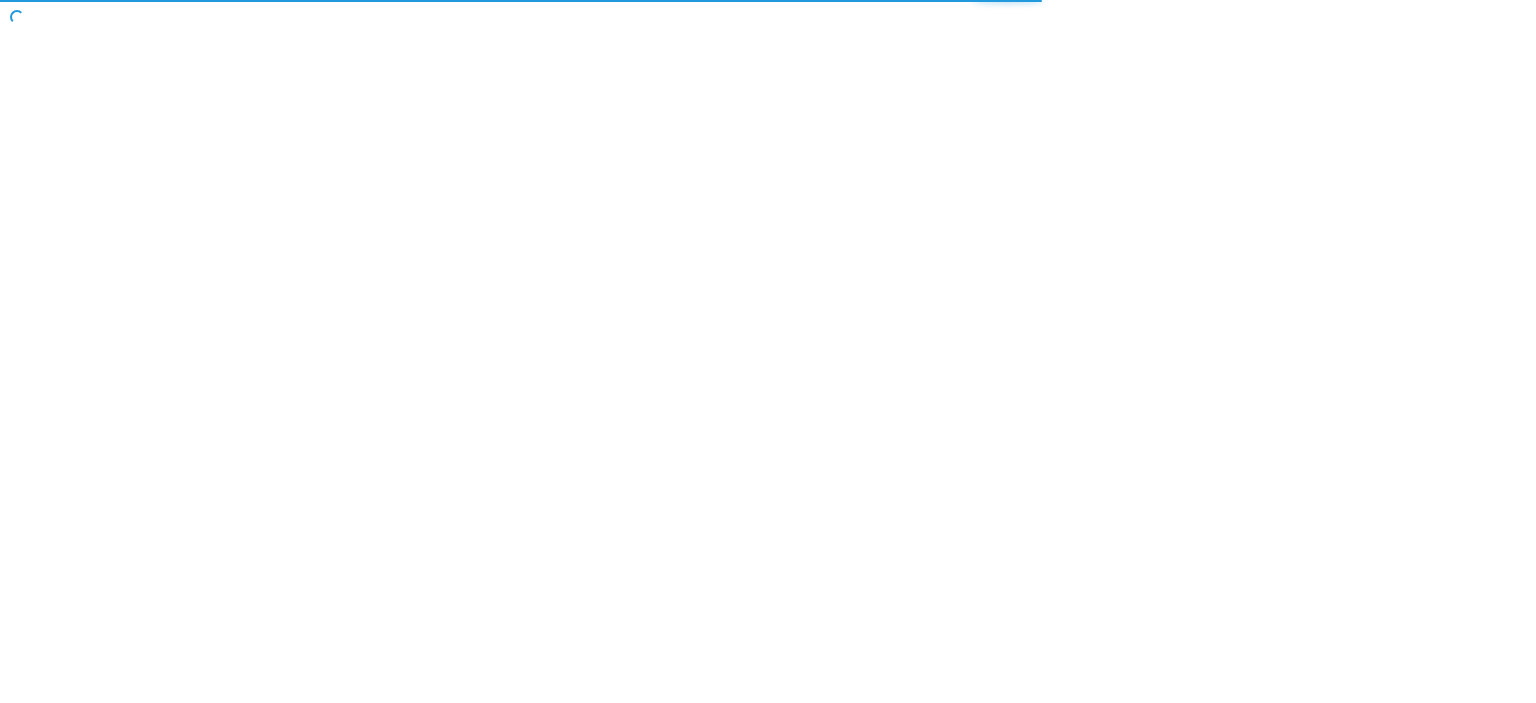 scroll, scrollTop: 0, scrollLeft: 0, axis: both 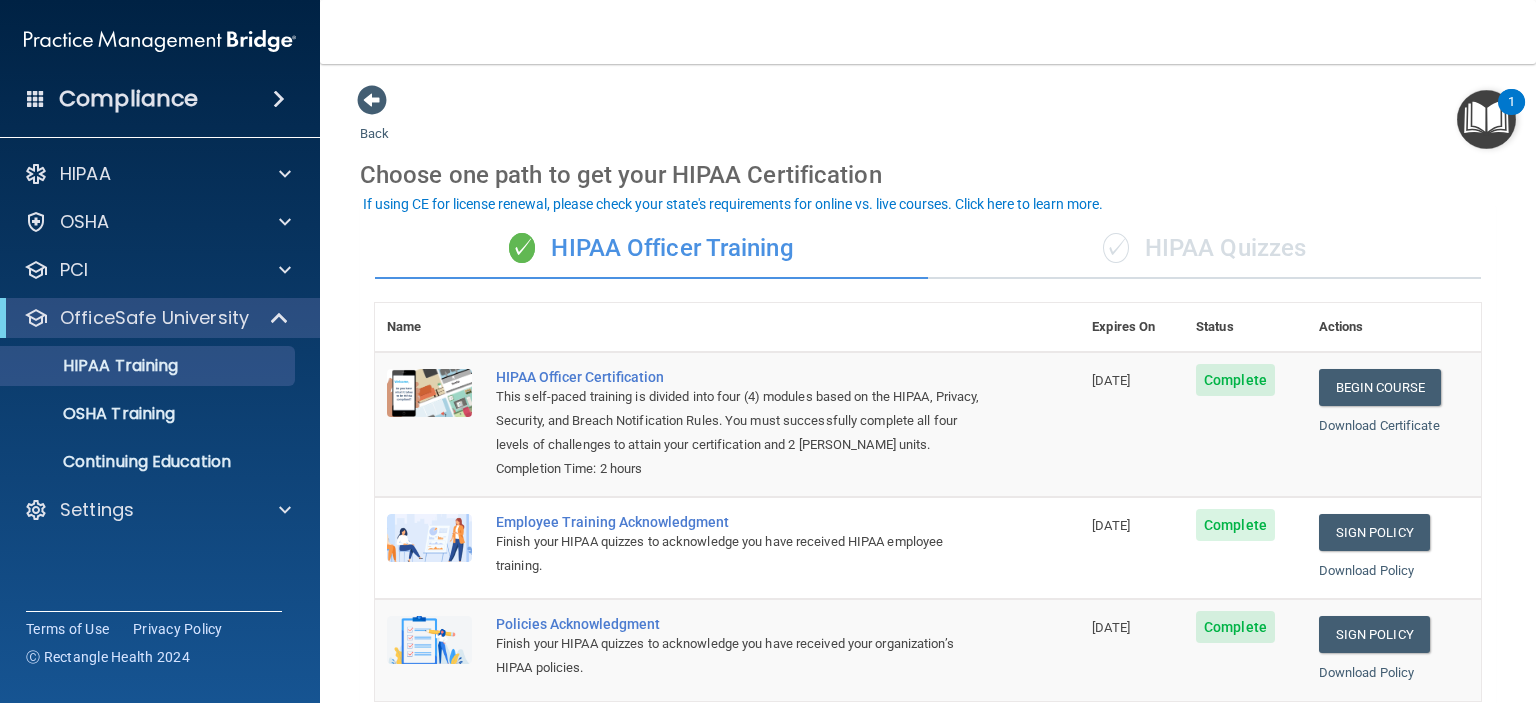 click on "Compliance" at bounding box center [160, 99] 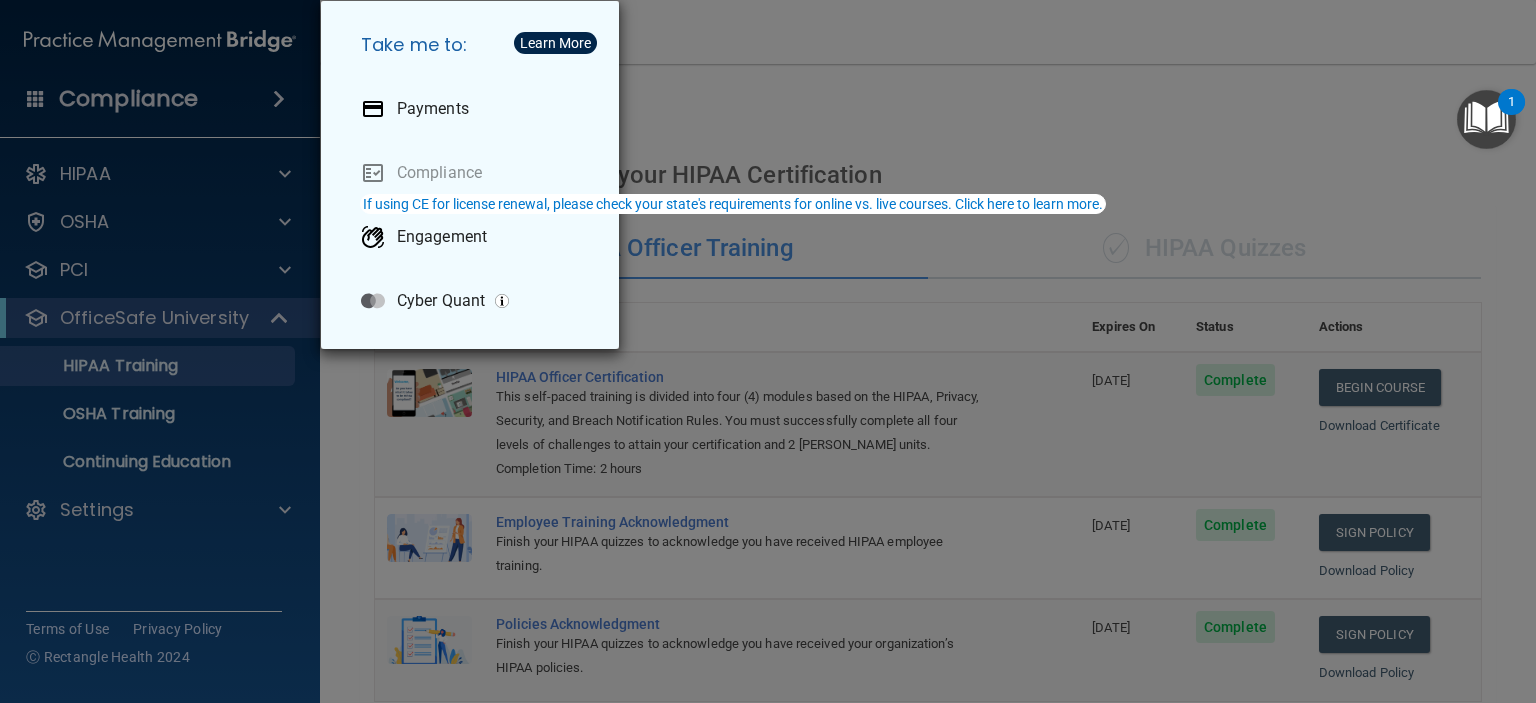 click on "Take me to:             Payments                   Compliance                     Engagement                     Cyber Quant" at bounding box center (768, 351) 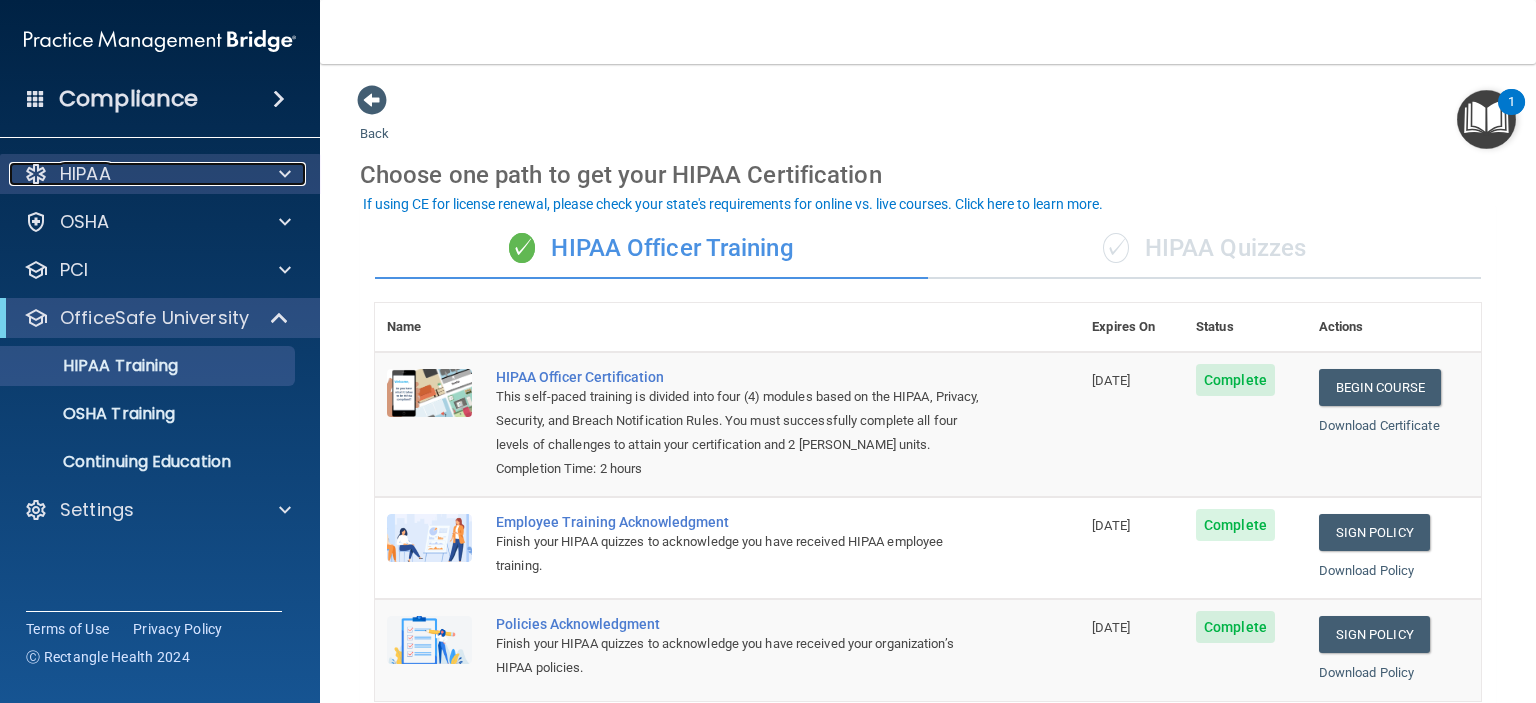 click on "HIPAA" at bounding box center (133, 174) 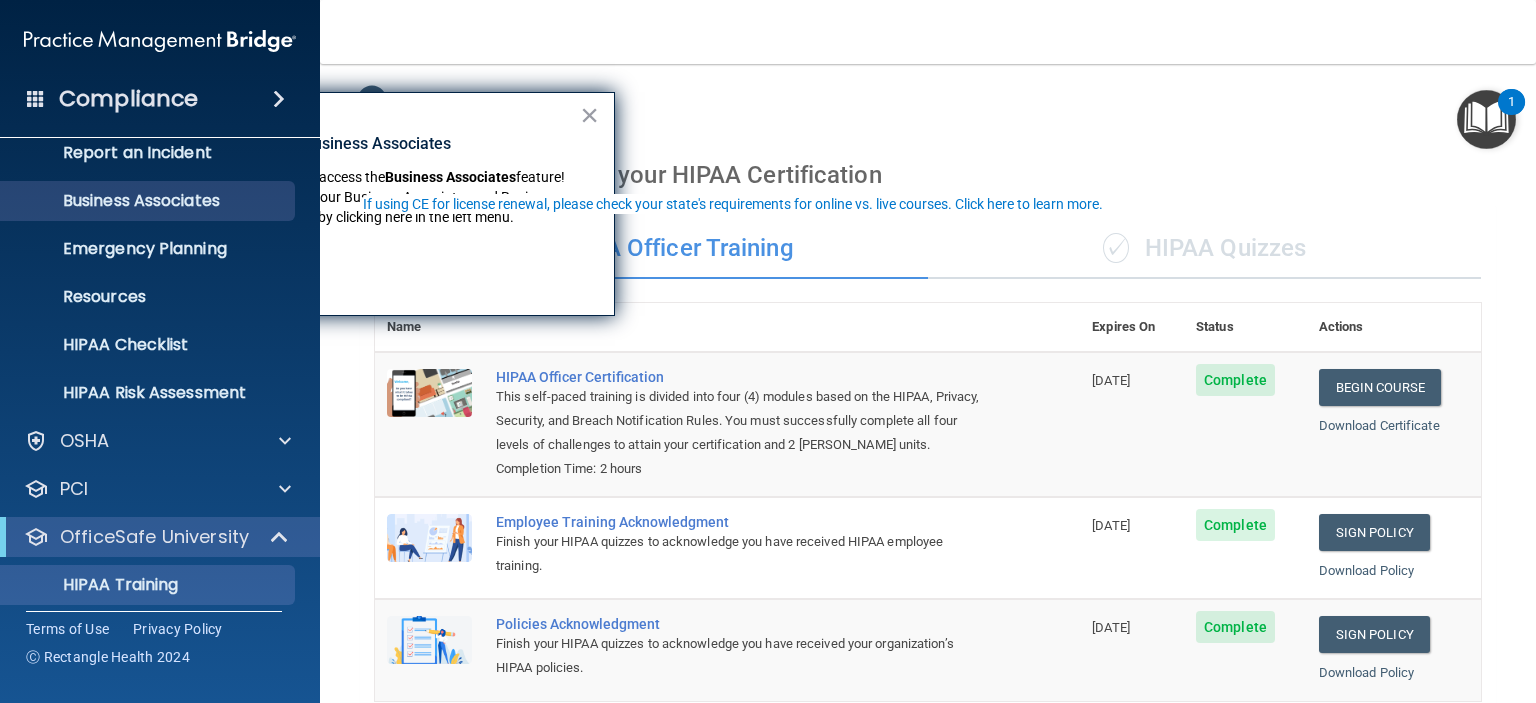 scroll, scrollTop: 270, scrollLeft: 0, axis: vertical 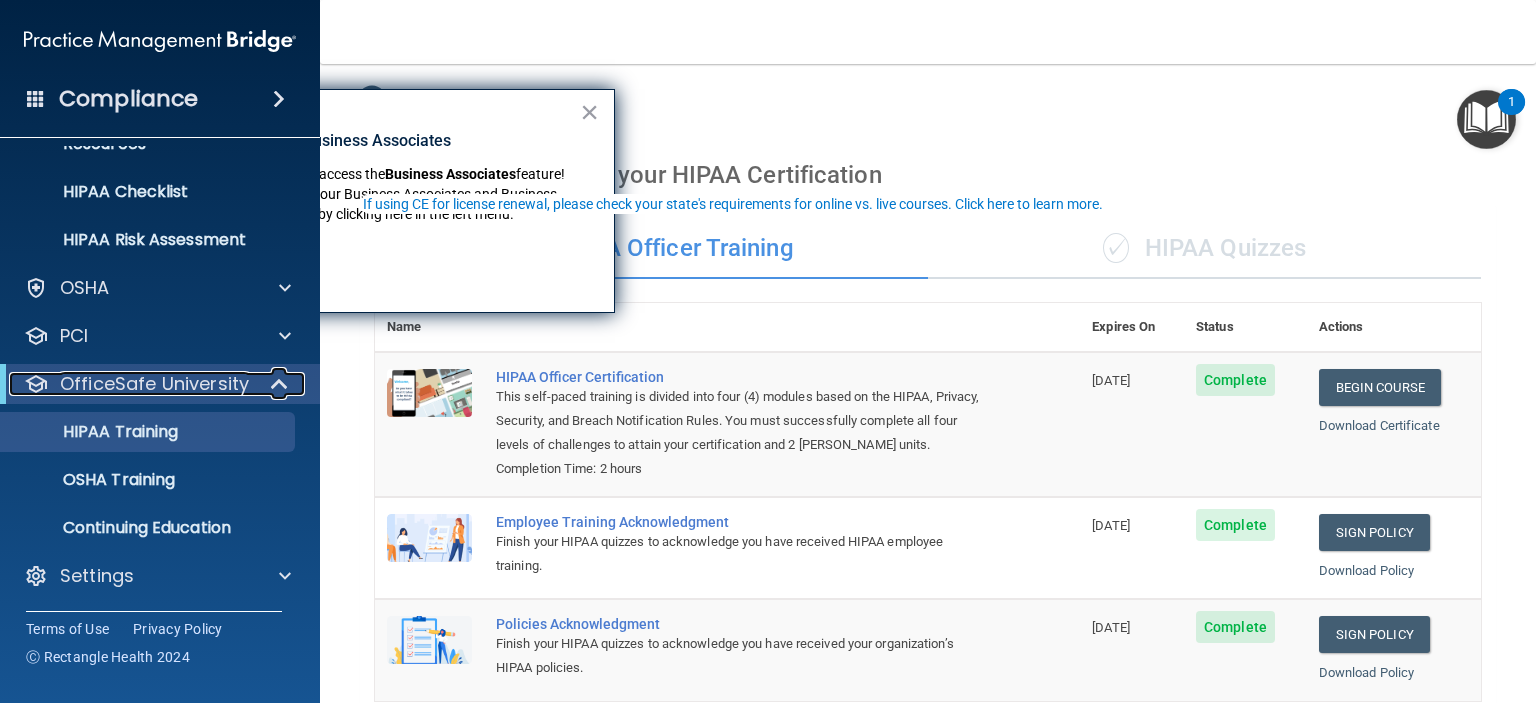 click on "OfficeSafe University" at bounding box center (154, 384) 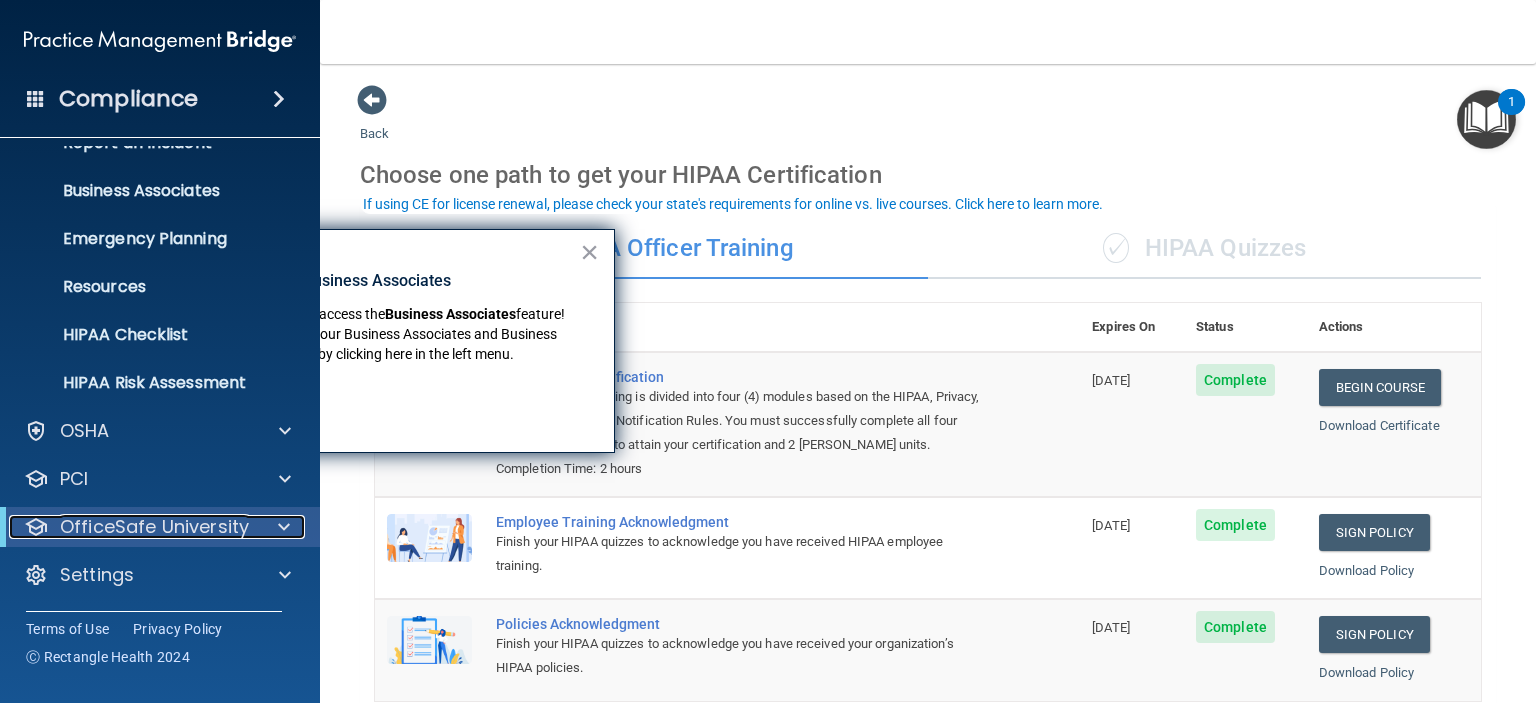 scroll, scrollTop: 126, scrollLeft: 0, axis: vertical 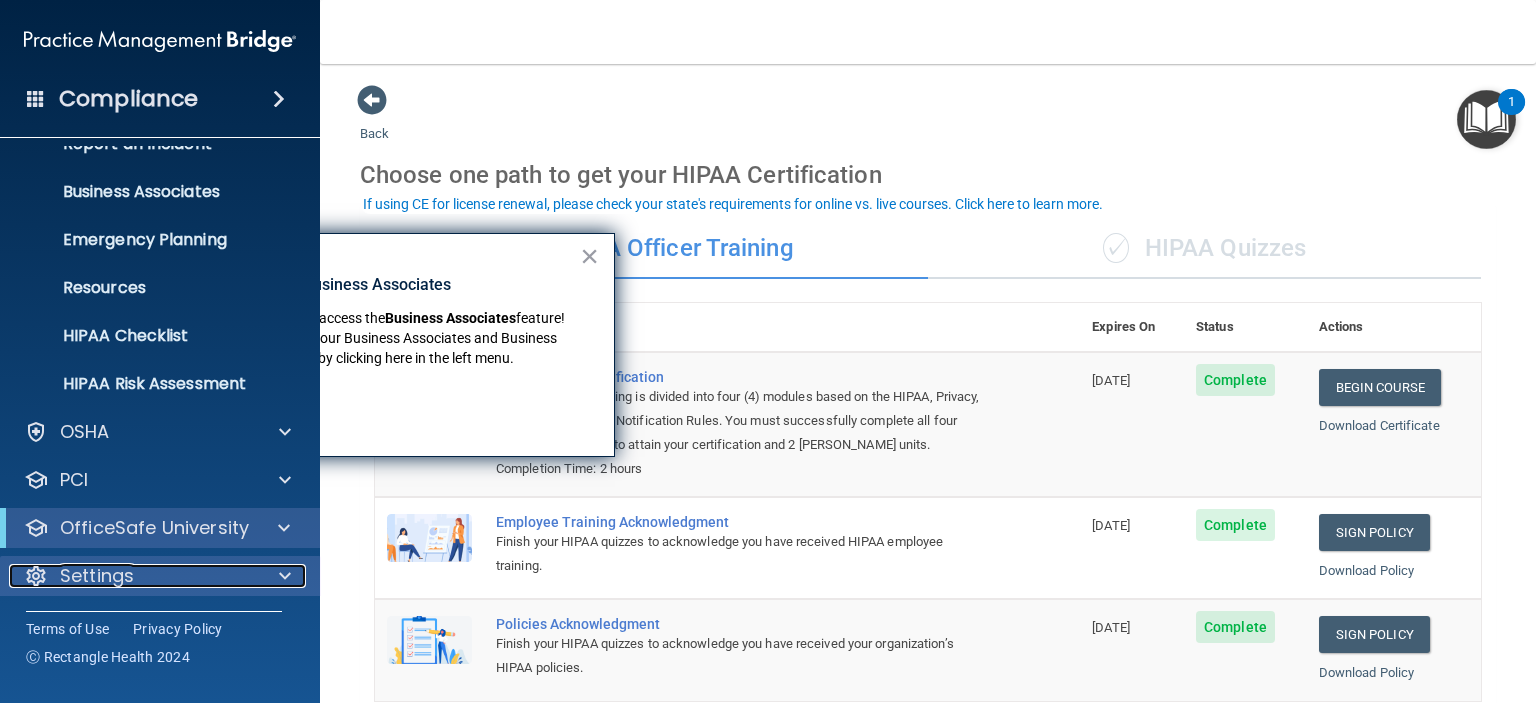 click on "Settings" at bounding box center [133, 576] 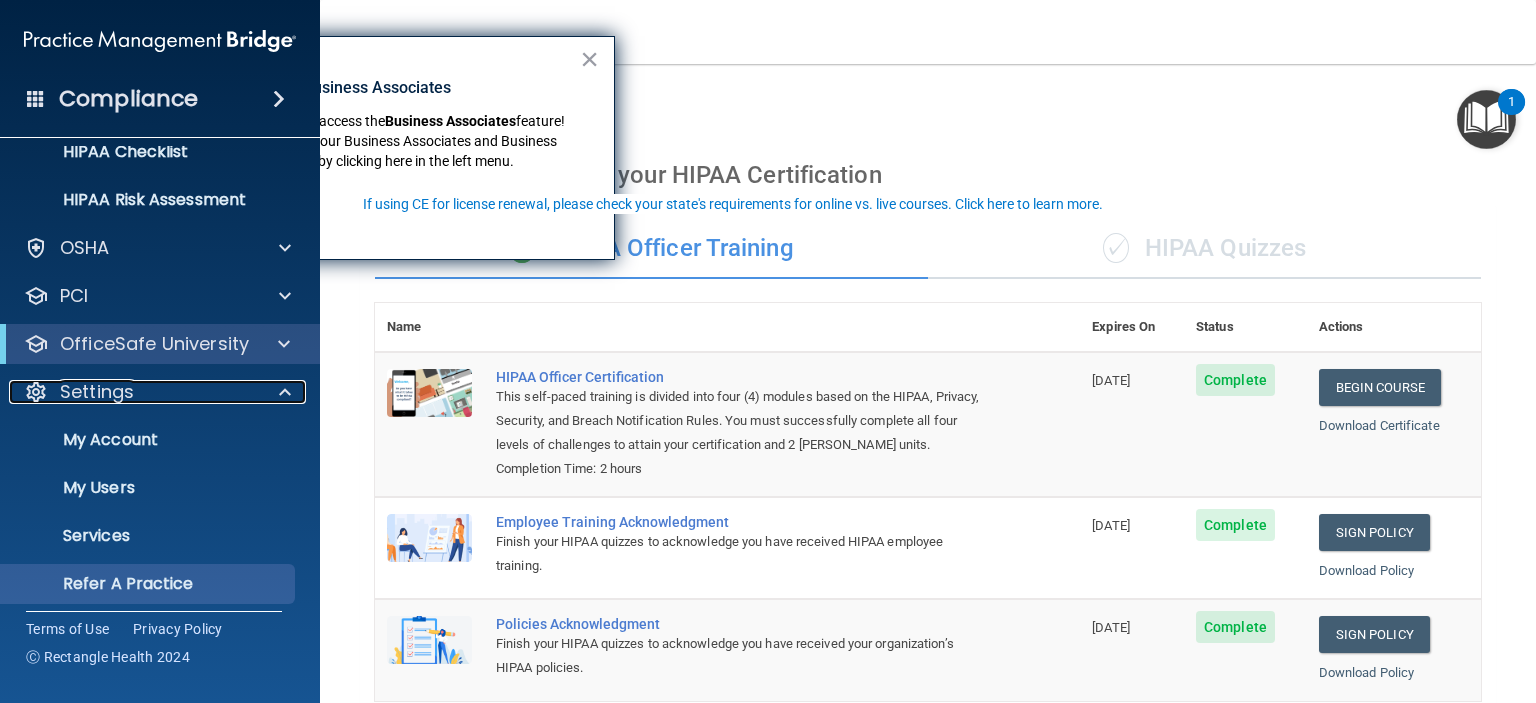 scroll, scrollTop: 326, scrollLeft: 0, axis: vertical 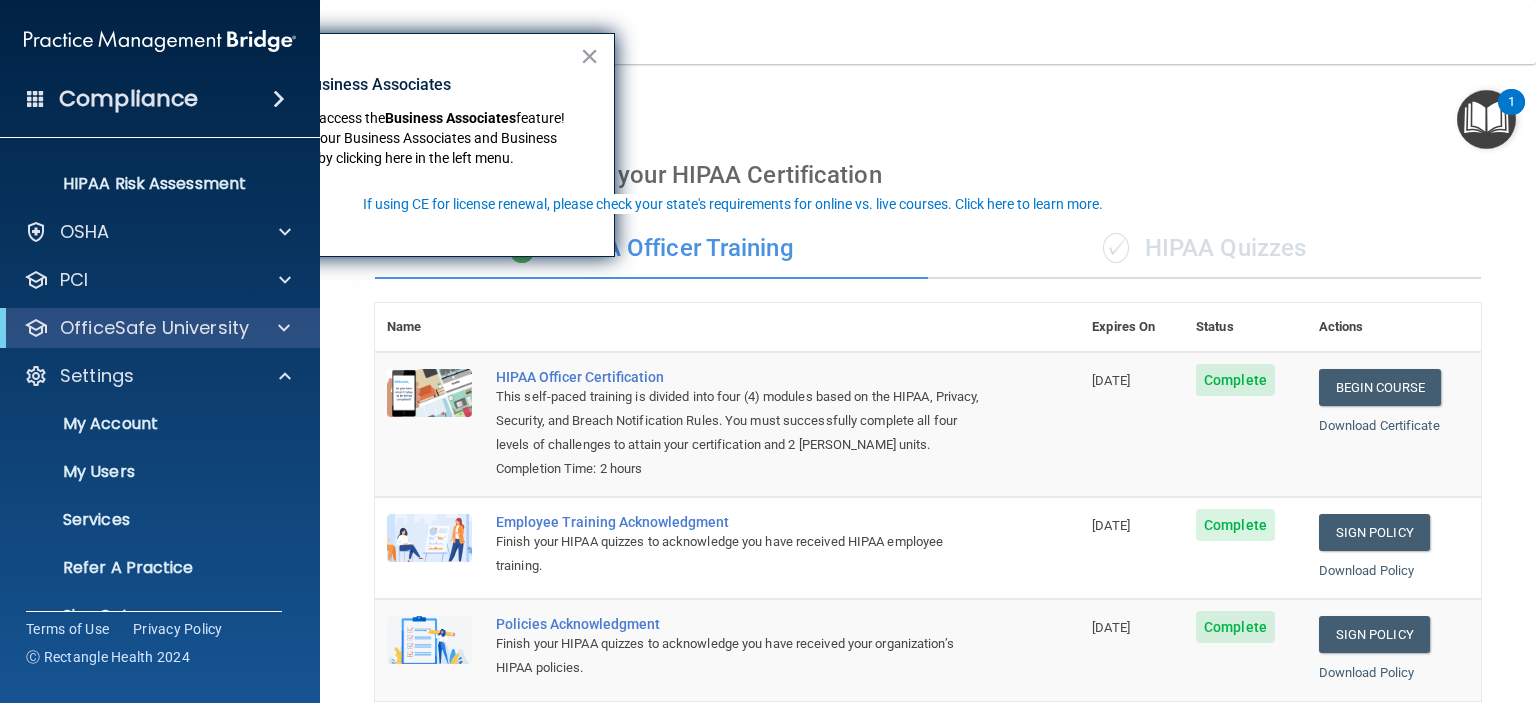 click on "My Account               My Users               Services               Refer A Practice               Sign Out" at bounding box center (161, 516) 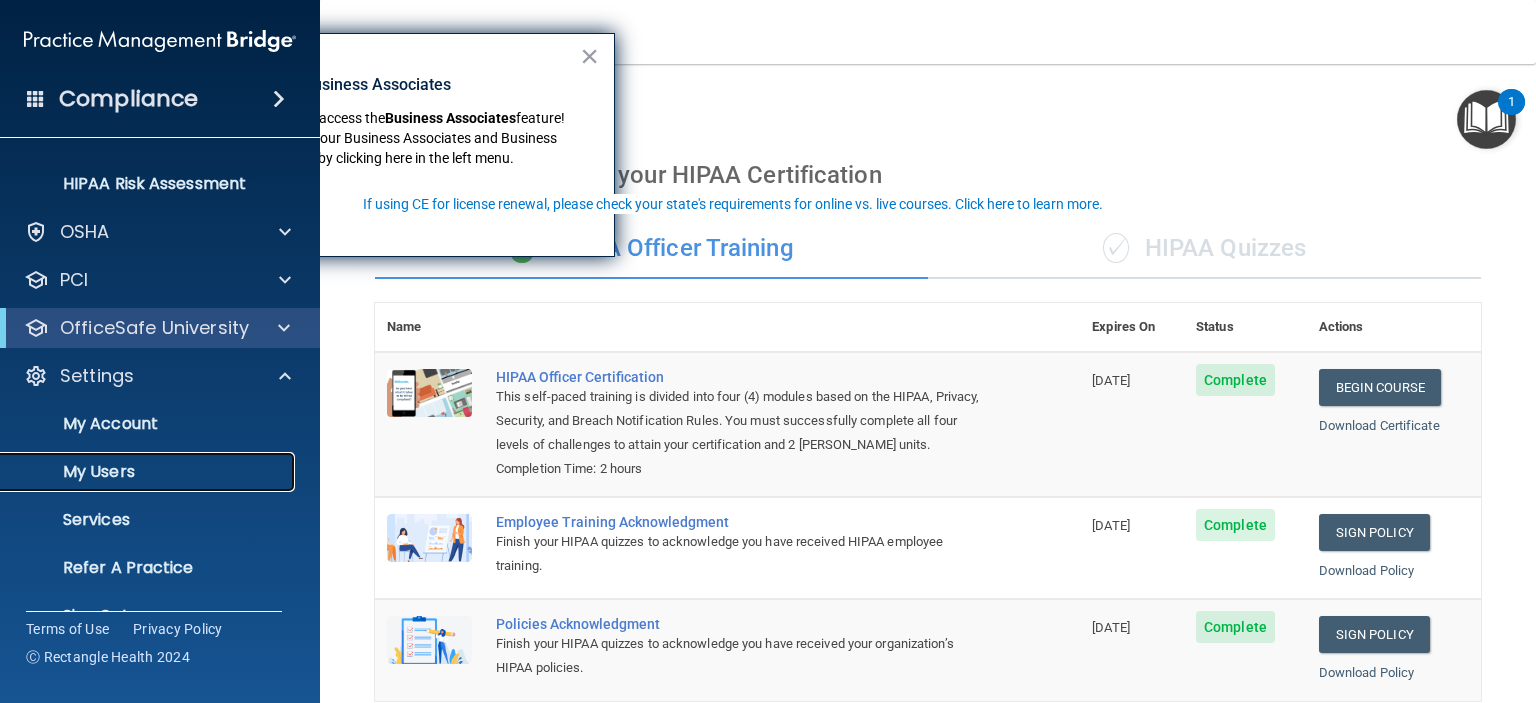 click on "My Users" at bounding box center (149, 472) 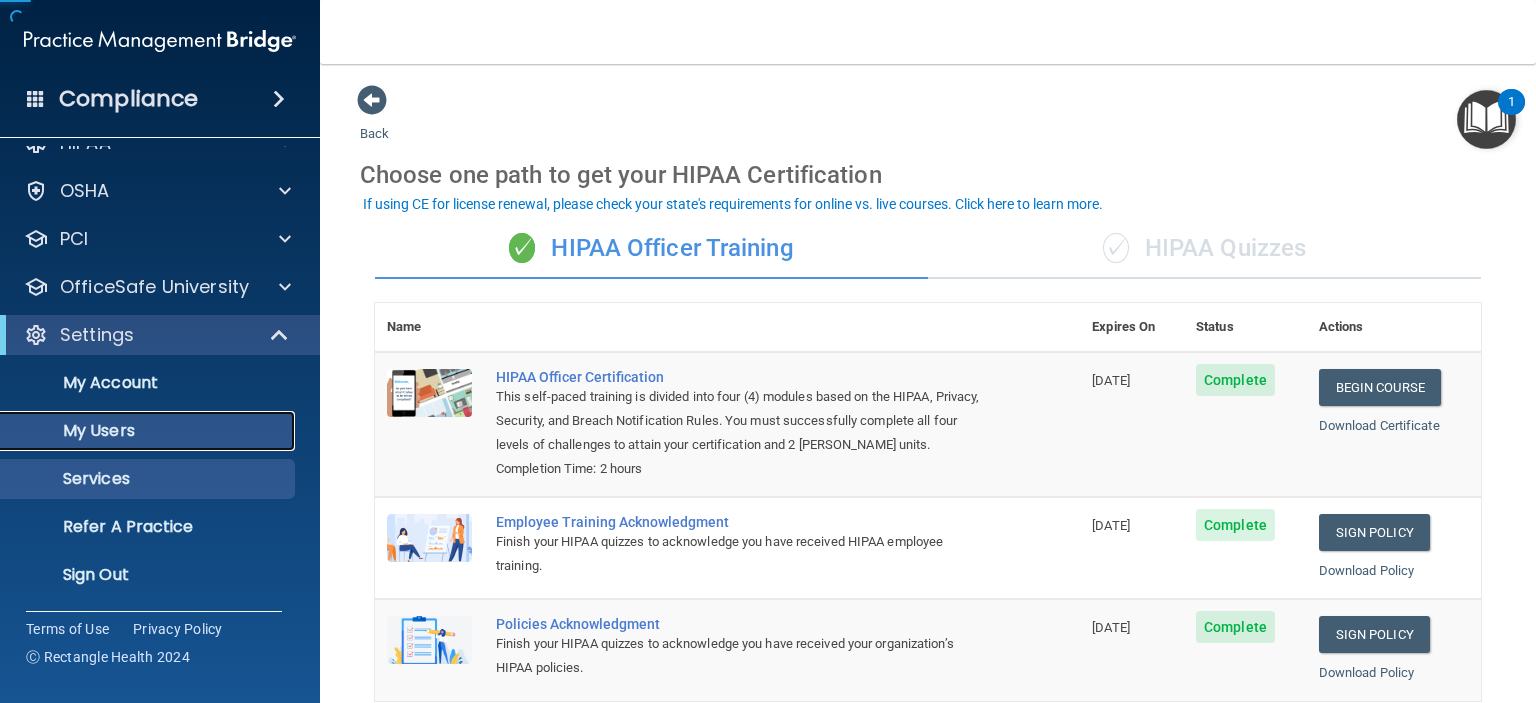 scroll, scrollTop: 30, scrollLeft: 0, axis: vertical 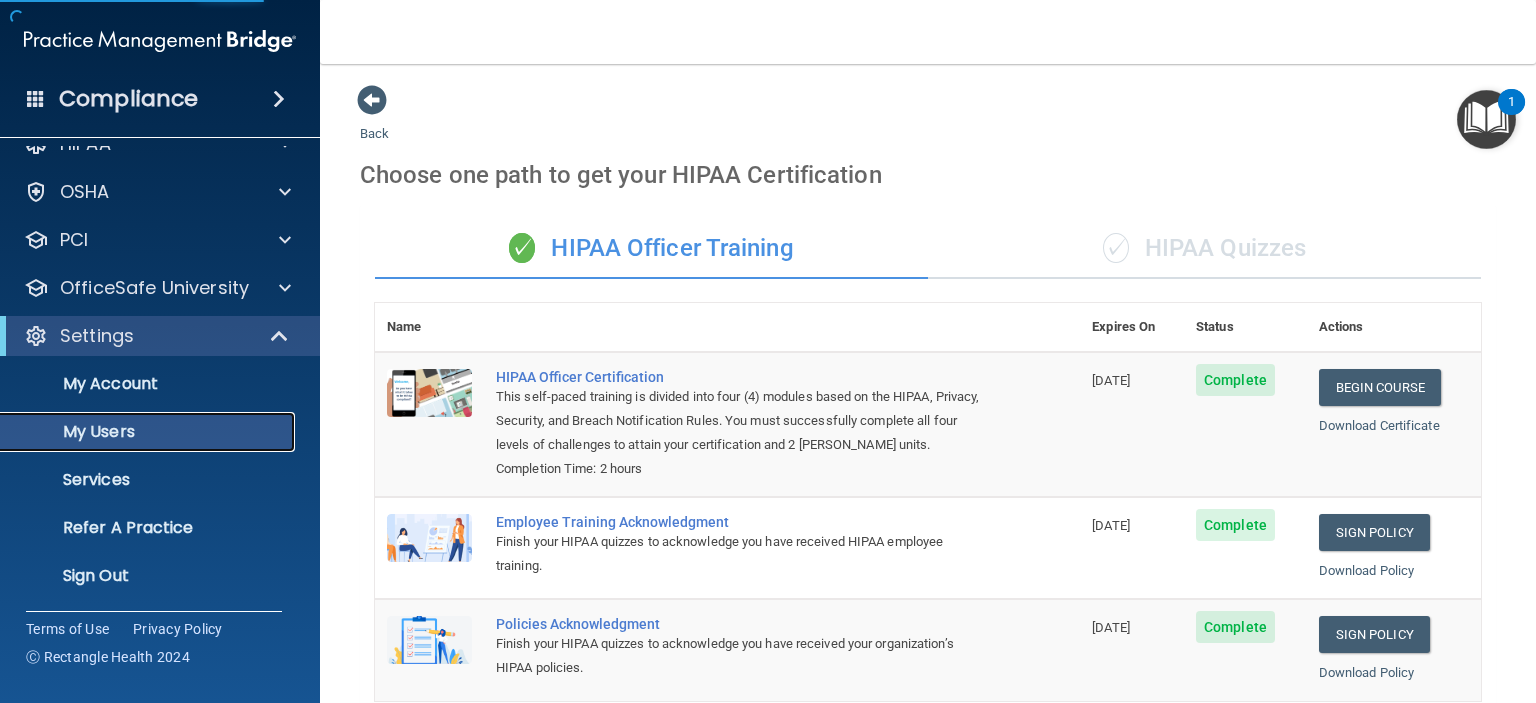 select on "20" 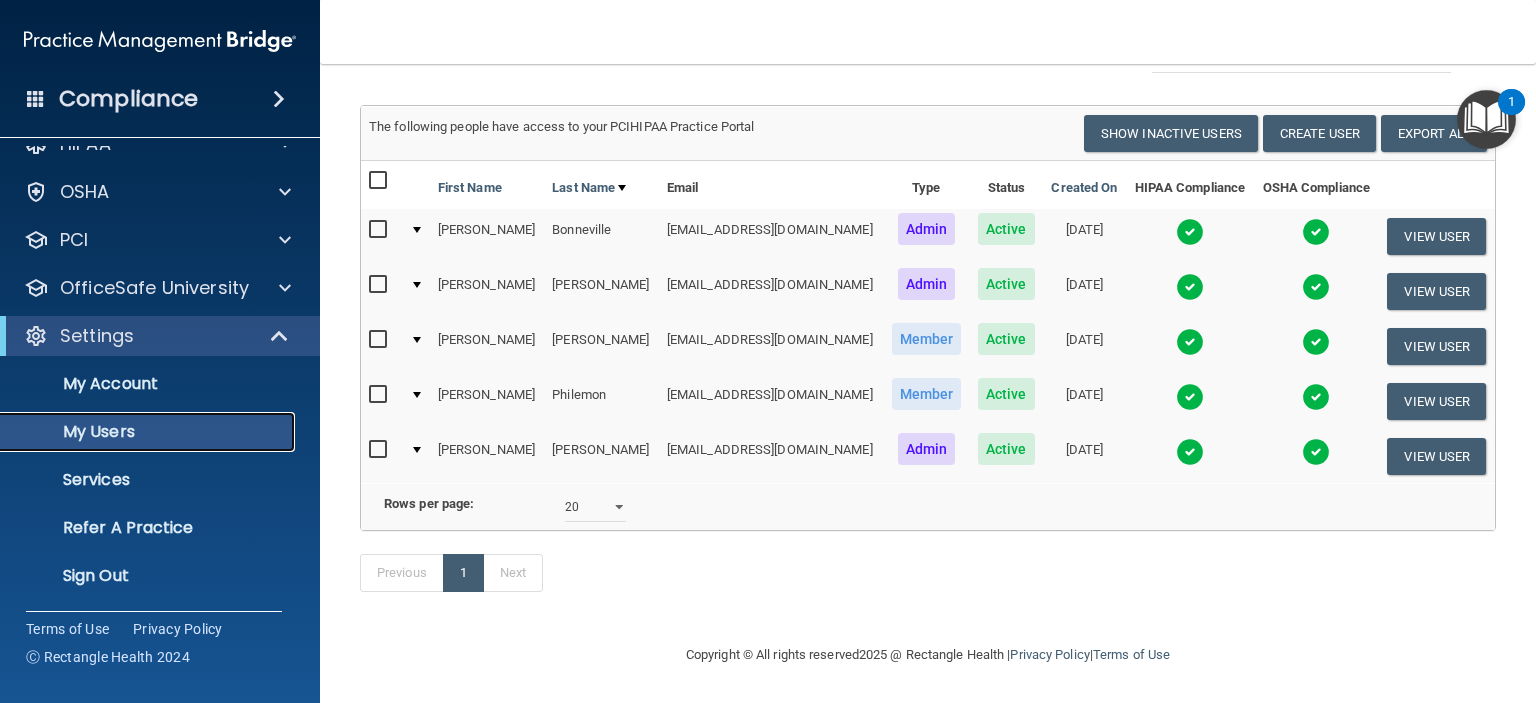 scroll, scrollTop: 147, scrollLeft: 0, axis: vertical 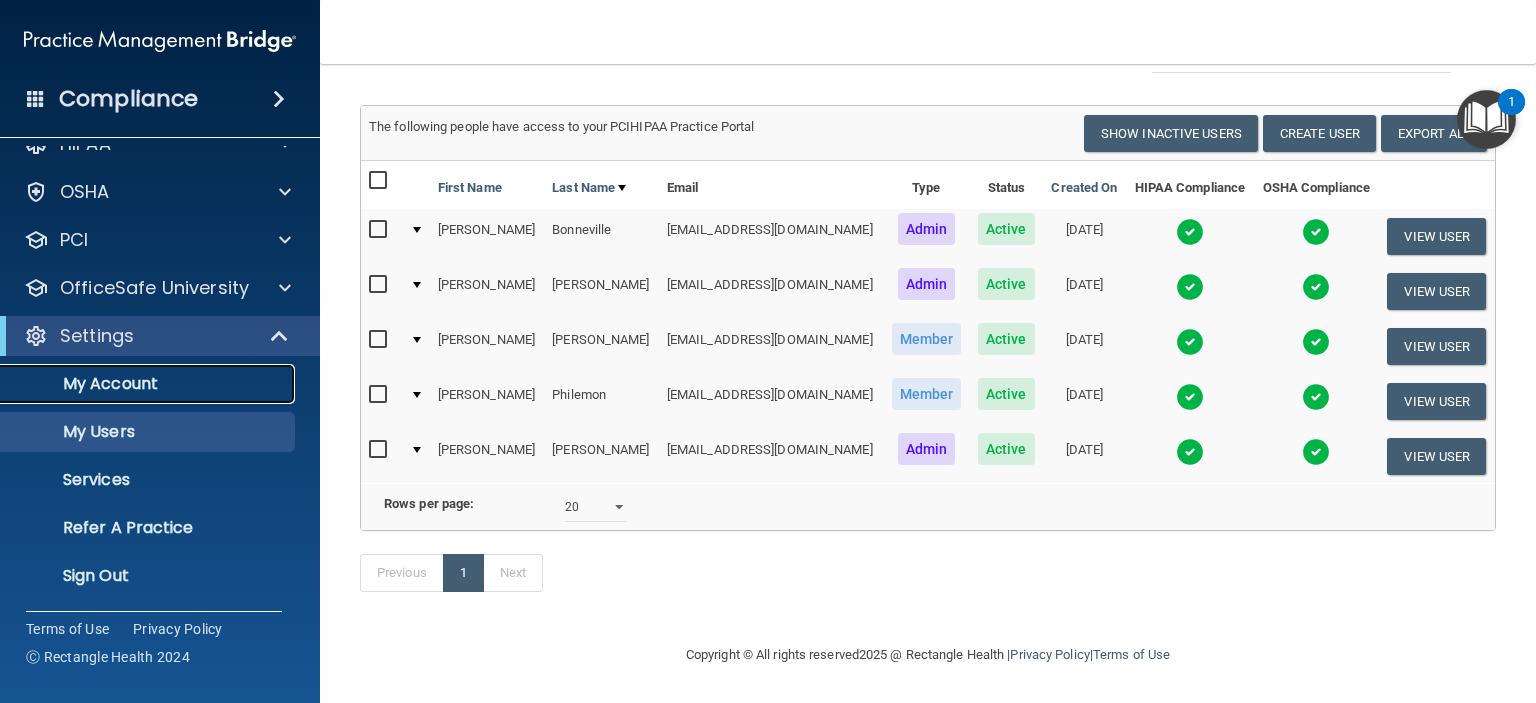 click on "My Account" at bounding box center [149, 384] 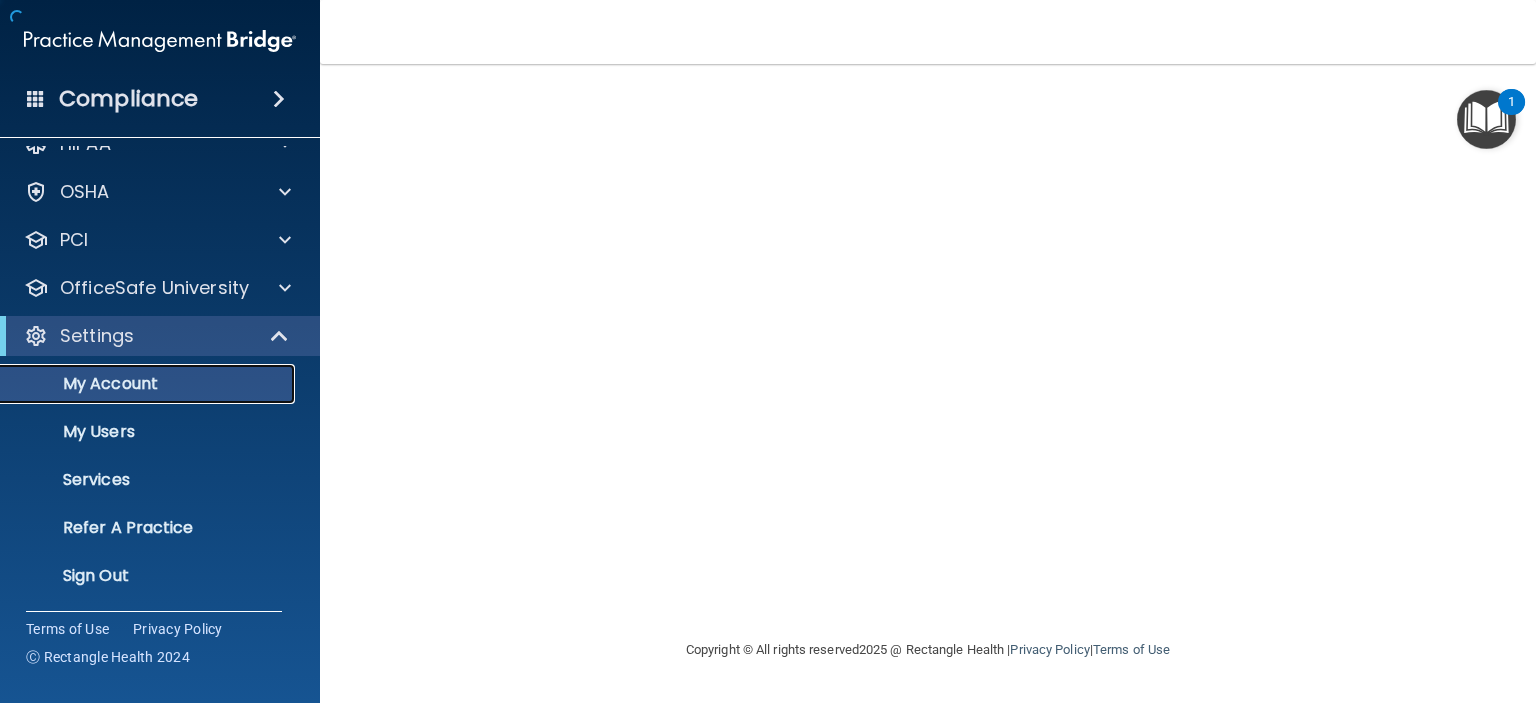 scroll, scrollTop: 0, scrollLeft: 0, axis: both 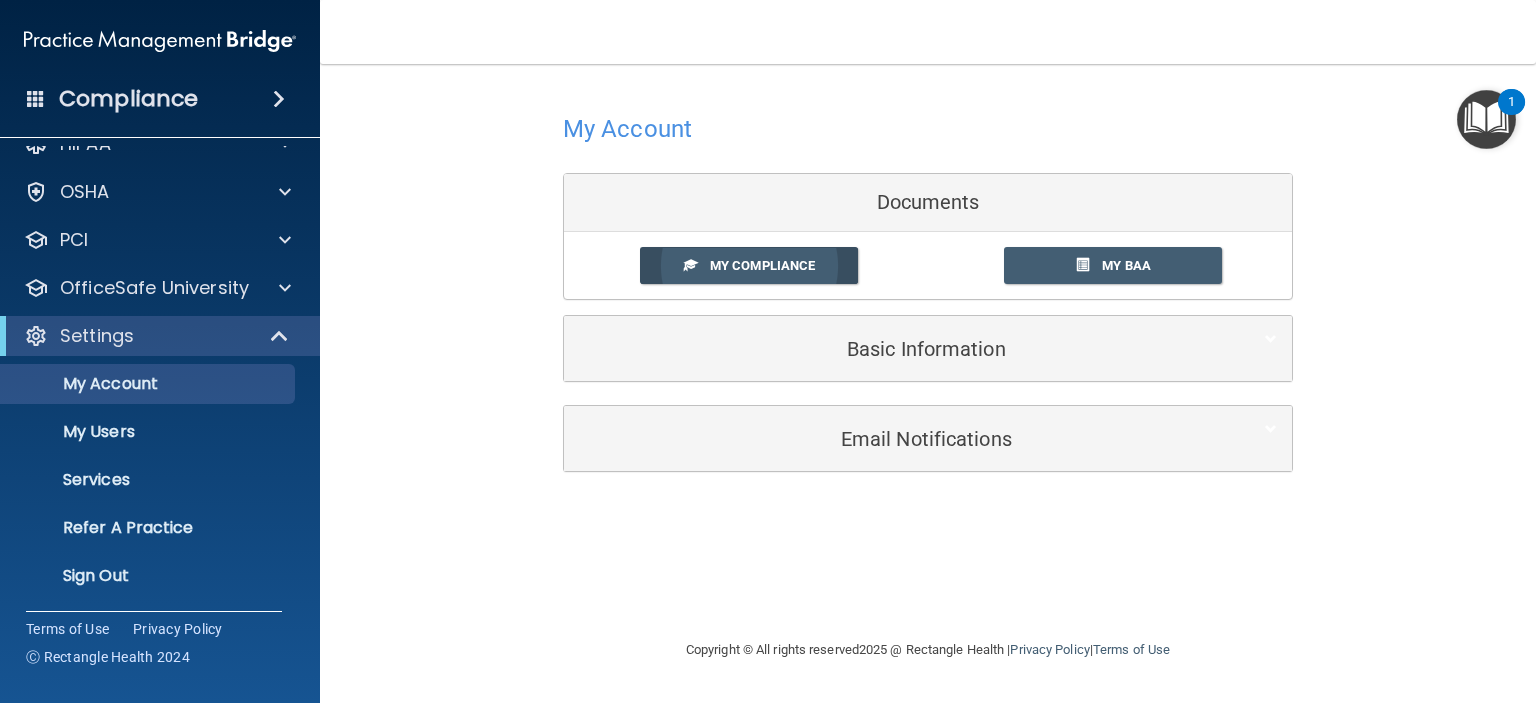 click on "My Compliance" at bounding box center [762, 265] 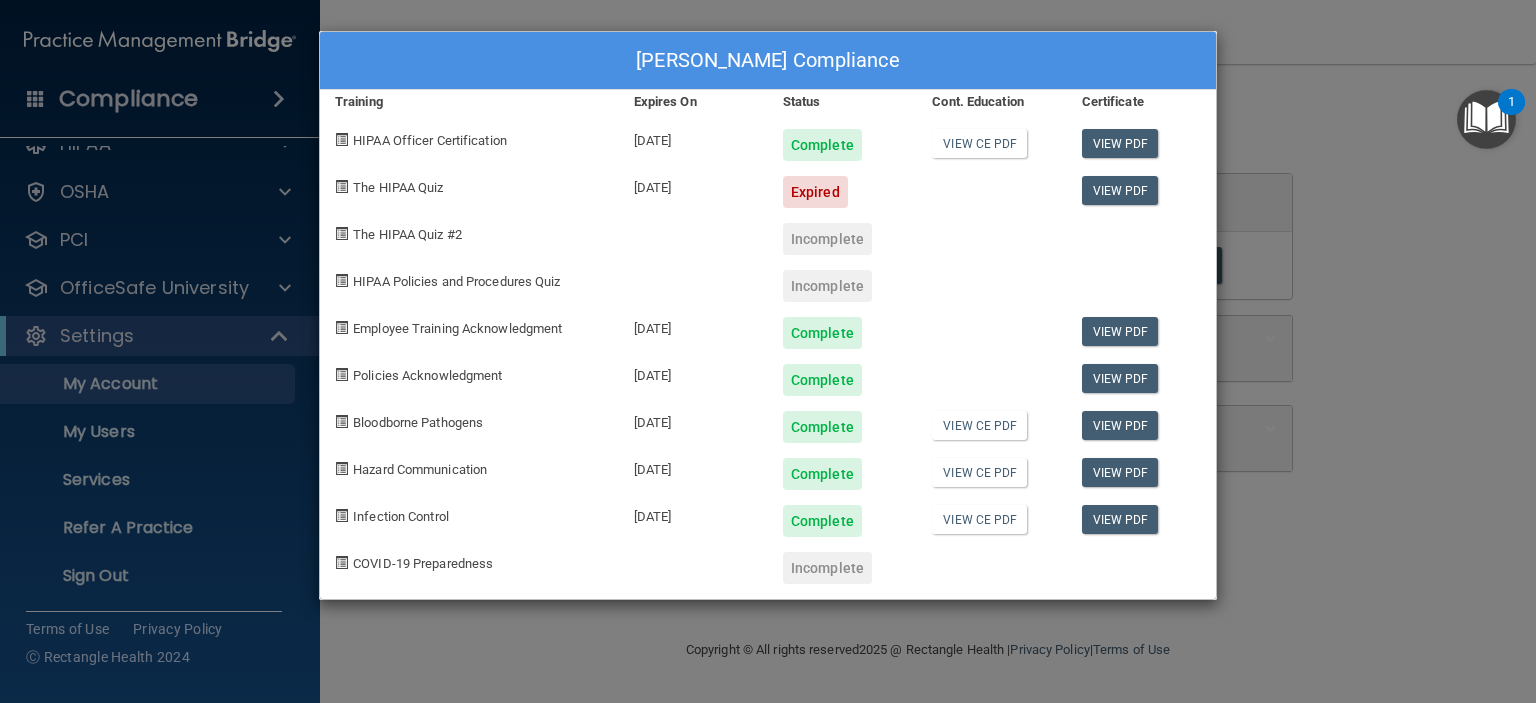 click on "Expired" at bounding box center (815, 192) 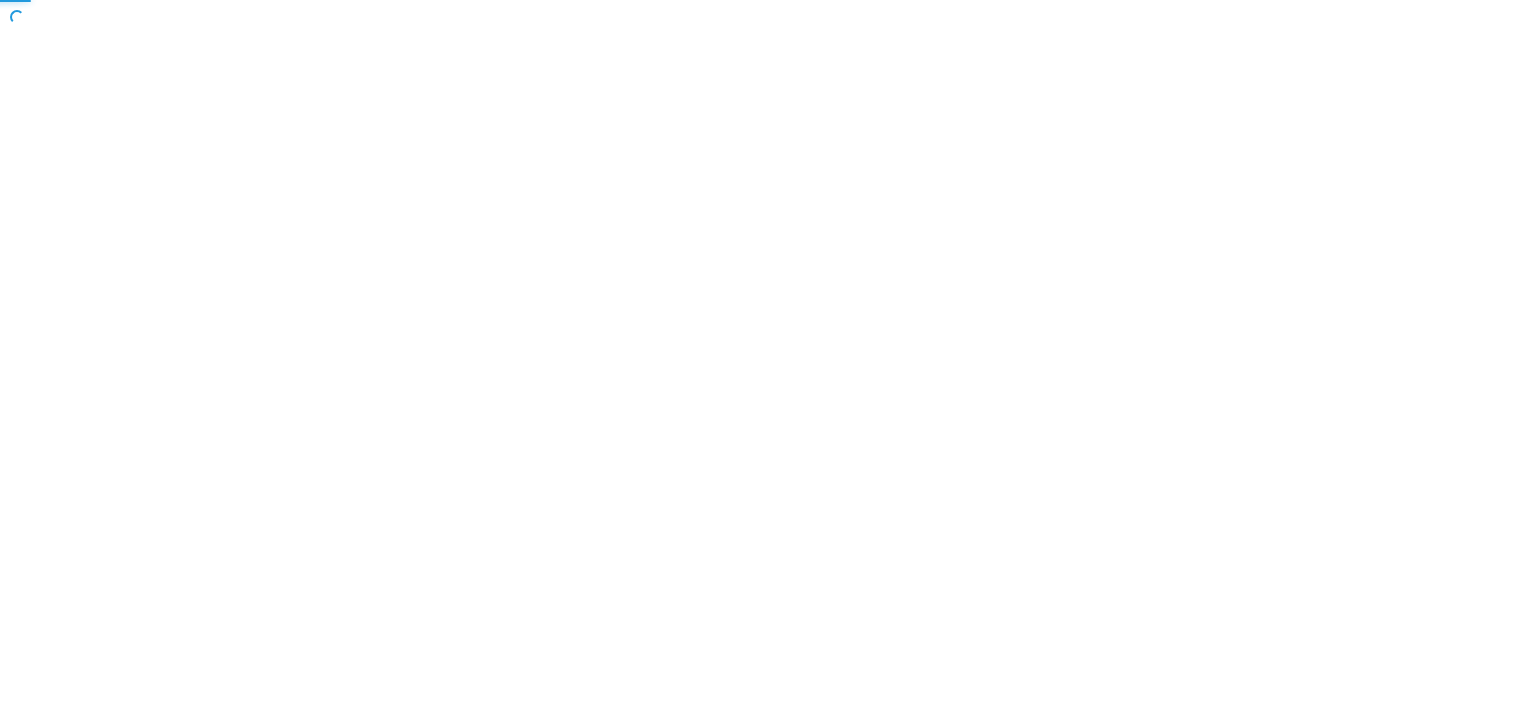 scroll, scrollTop: 0, scrollLeft: 0, axis: both 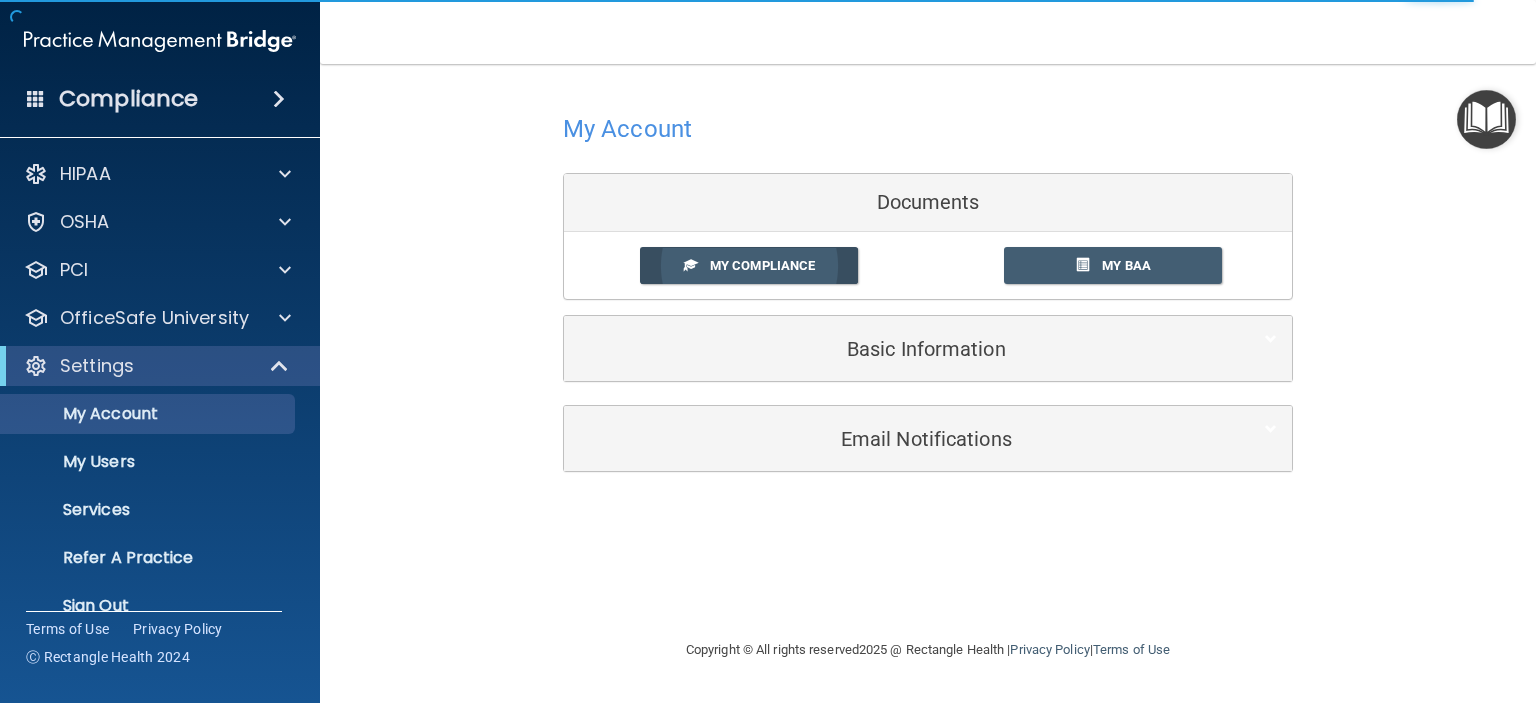 click on "My Compliance" at bounding box center (762, 265) 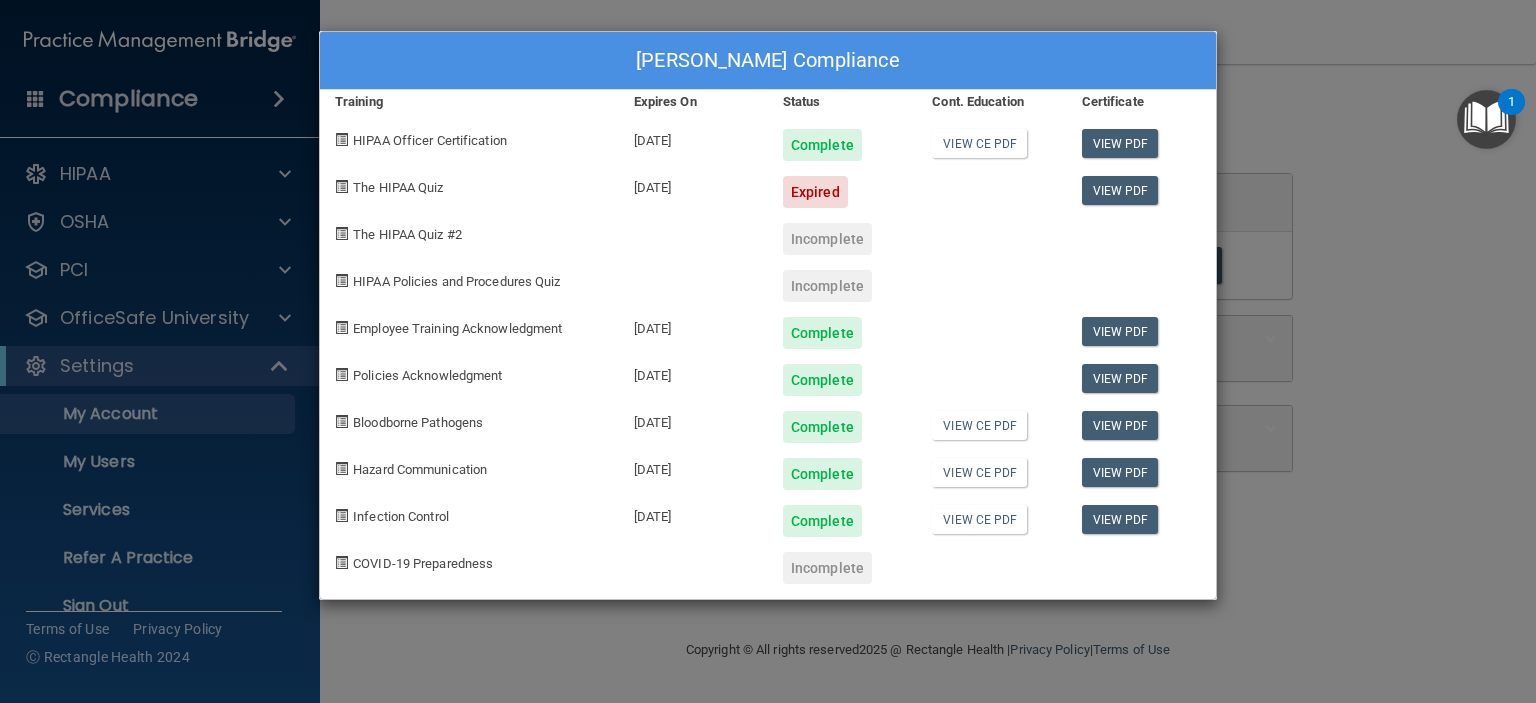 click on "The HIPAA Quiz" at bounding box center [398, 187] 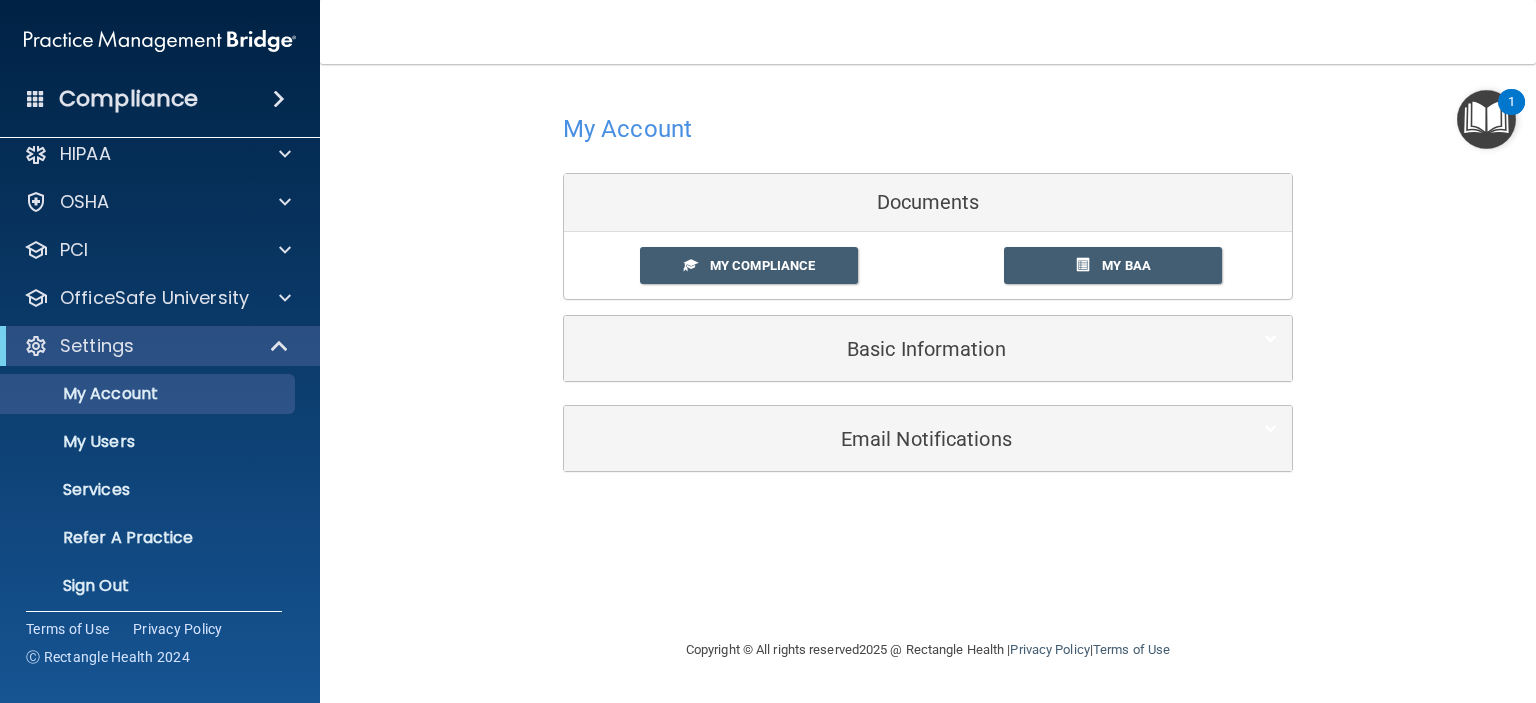 scroll, scrollTop: 30, scrollLeft: 0, axis: vertical 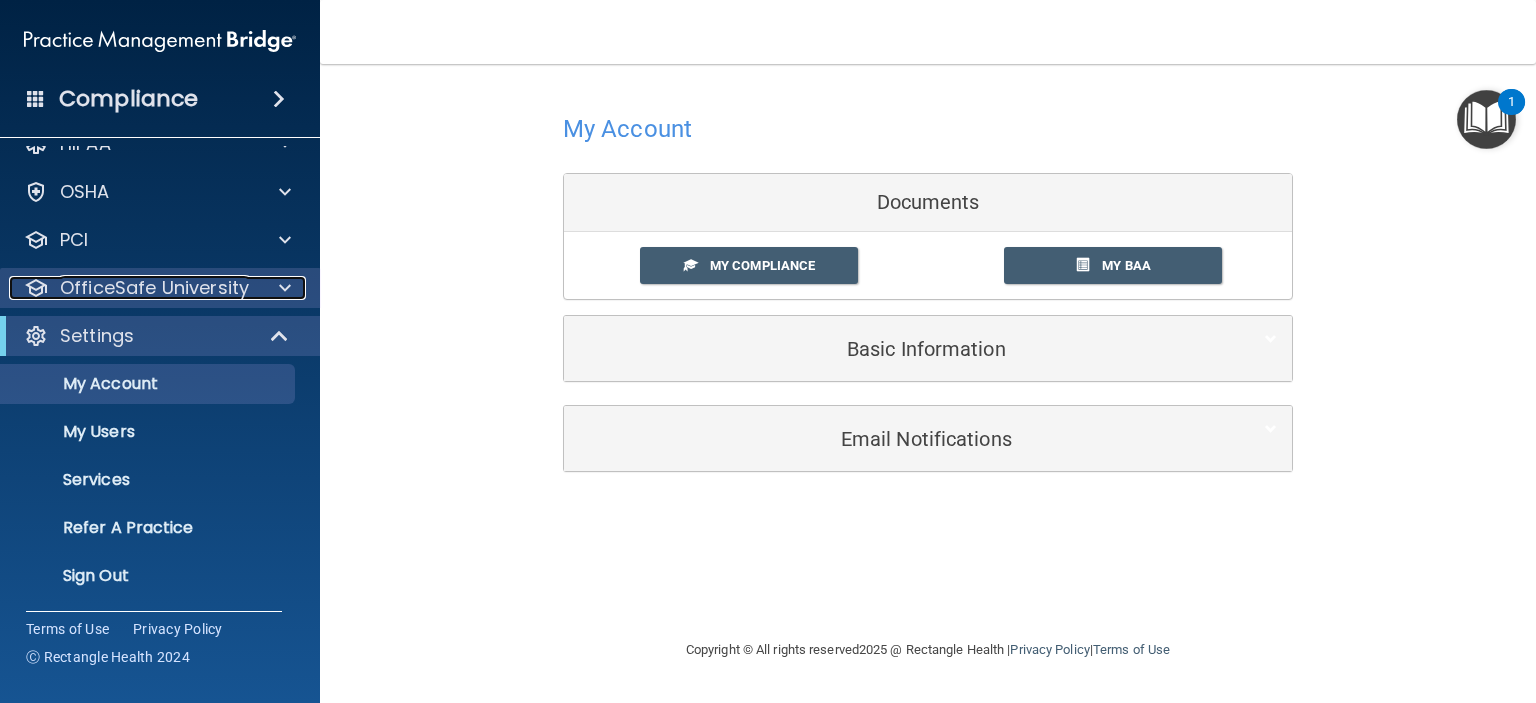 click at bounding box center (282, 288) 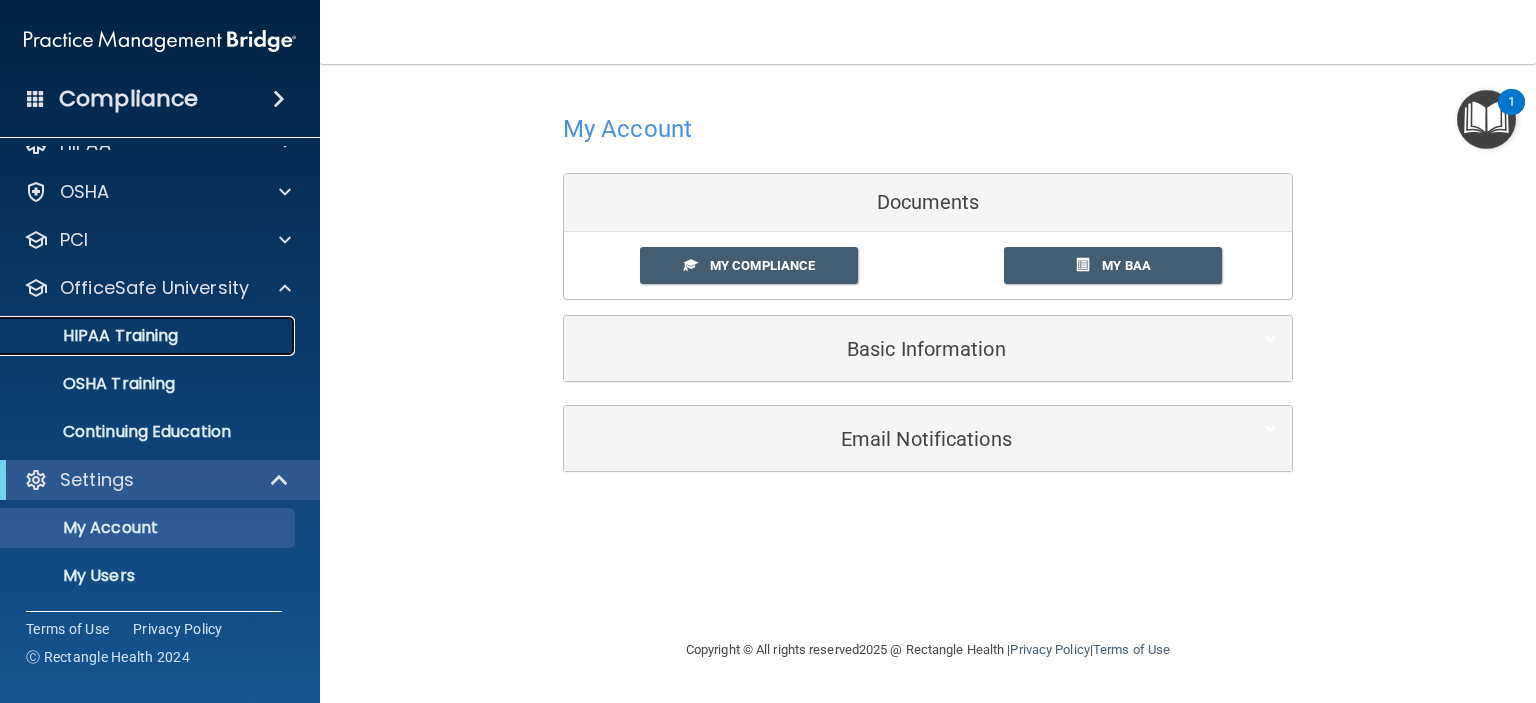 click on "HIPAA Training" at bounding box center (149, 336) 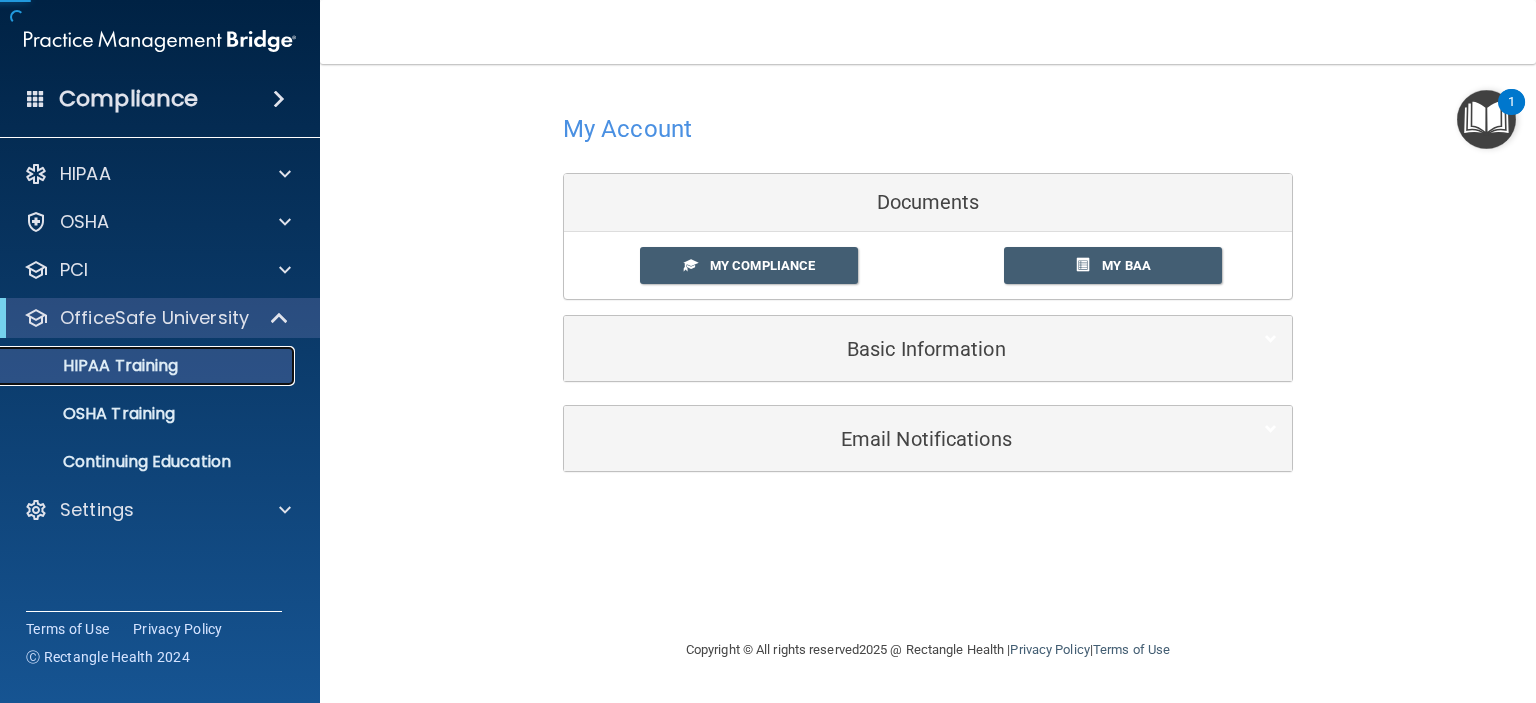 scroll, scrollTop: 0, scrollLeft: 0, axis: both 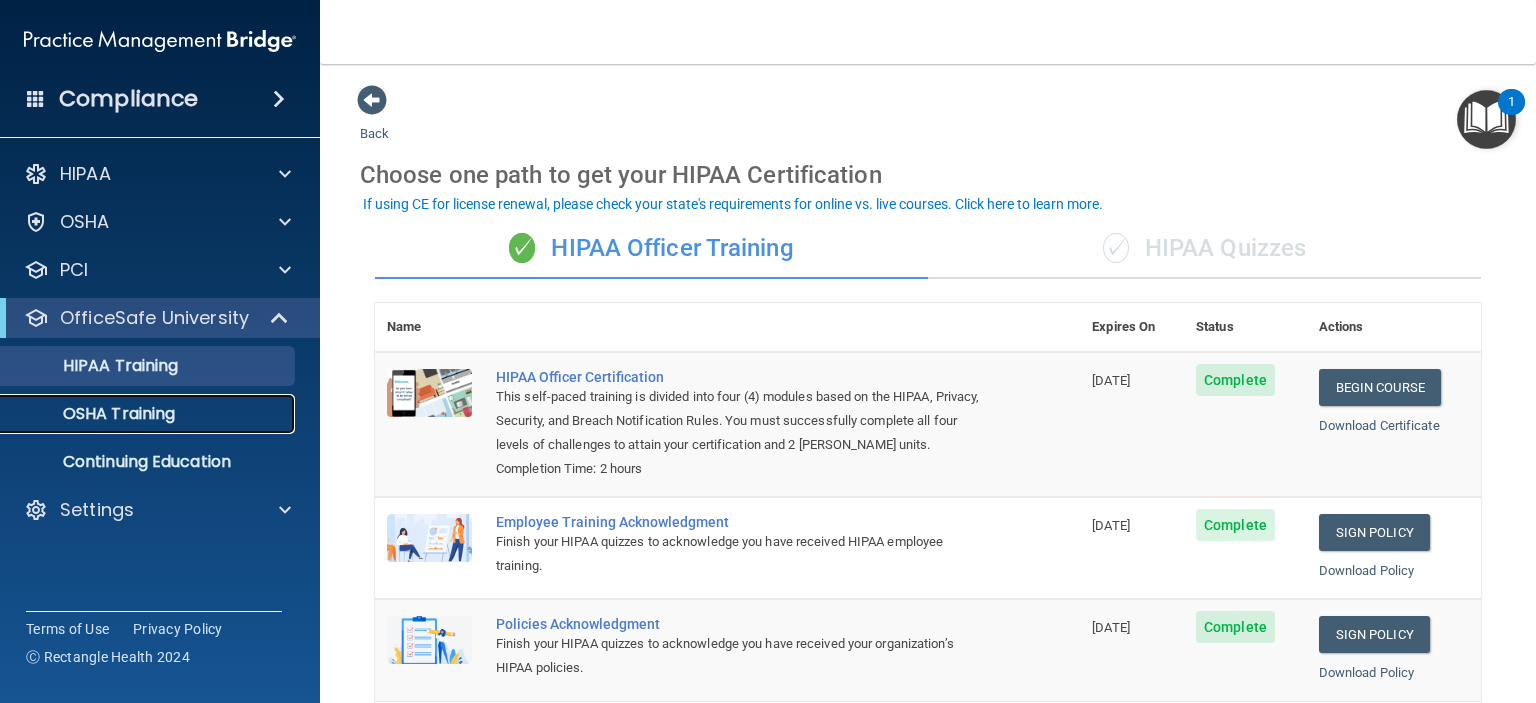 click on "OSHA Training" at bounding box center (137, 414) 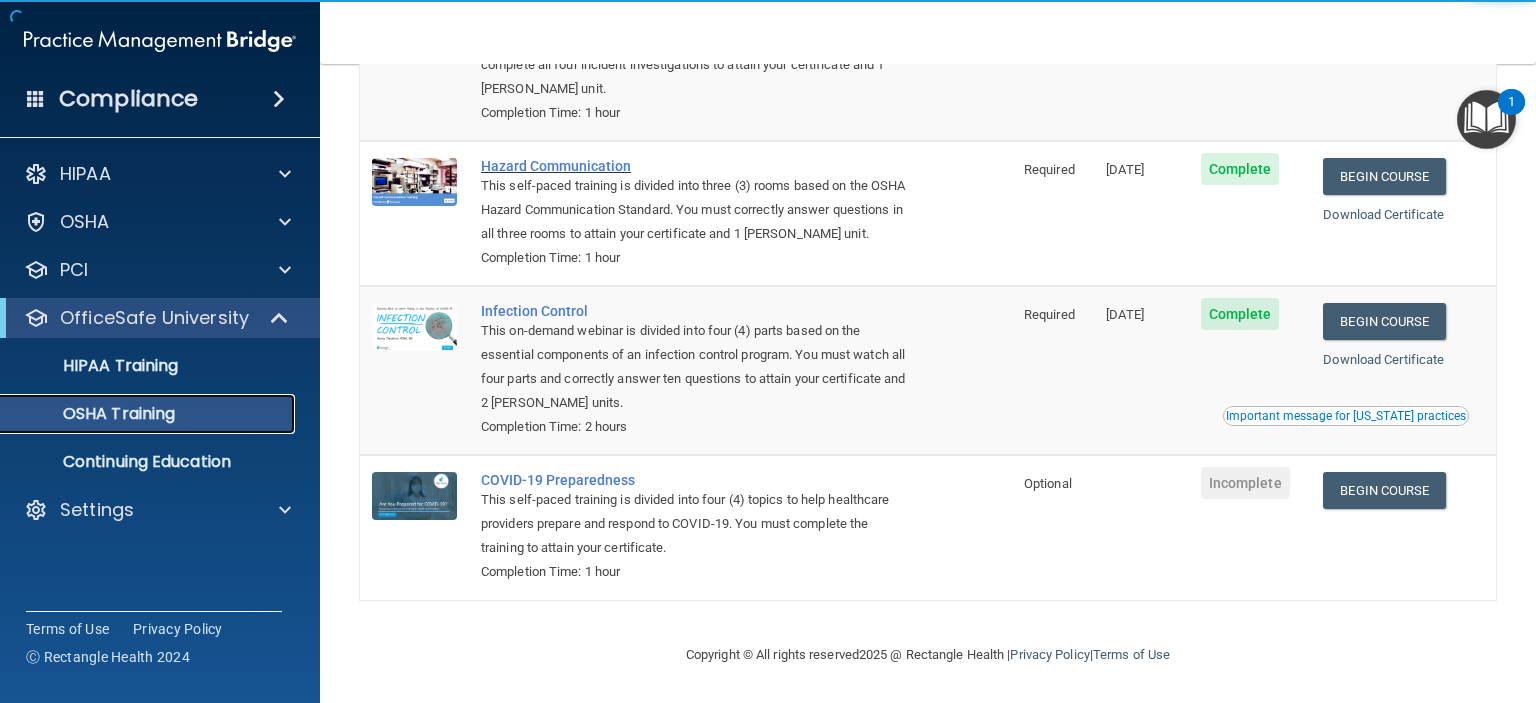 scroll, scrollTop: 0, scrollLeft: 0, axis: both 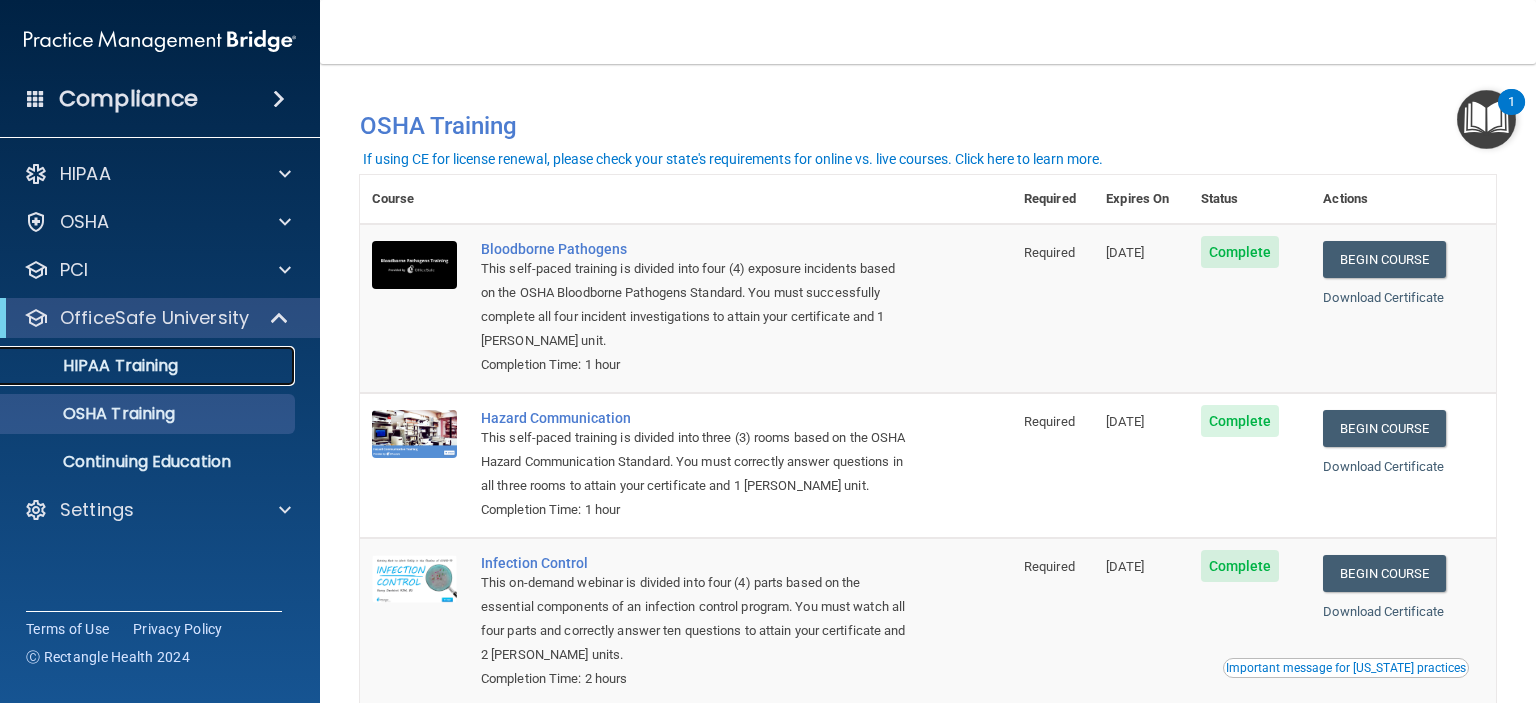 click on "HIPAA Training" at bounding box center (149, 366) 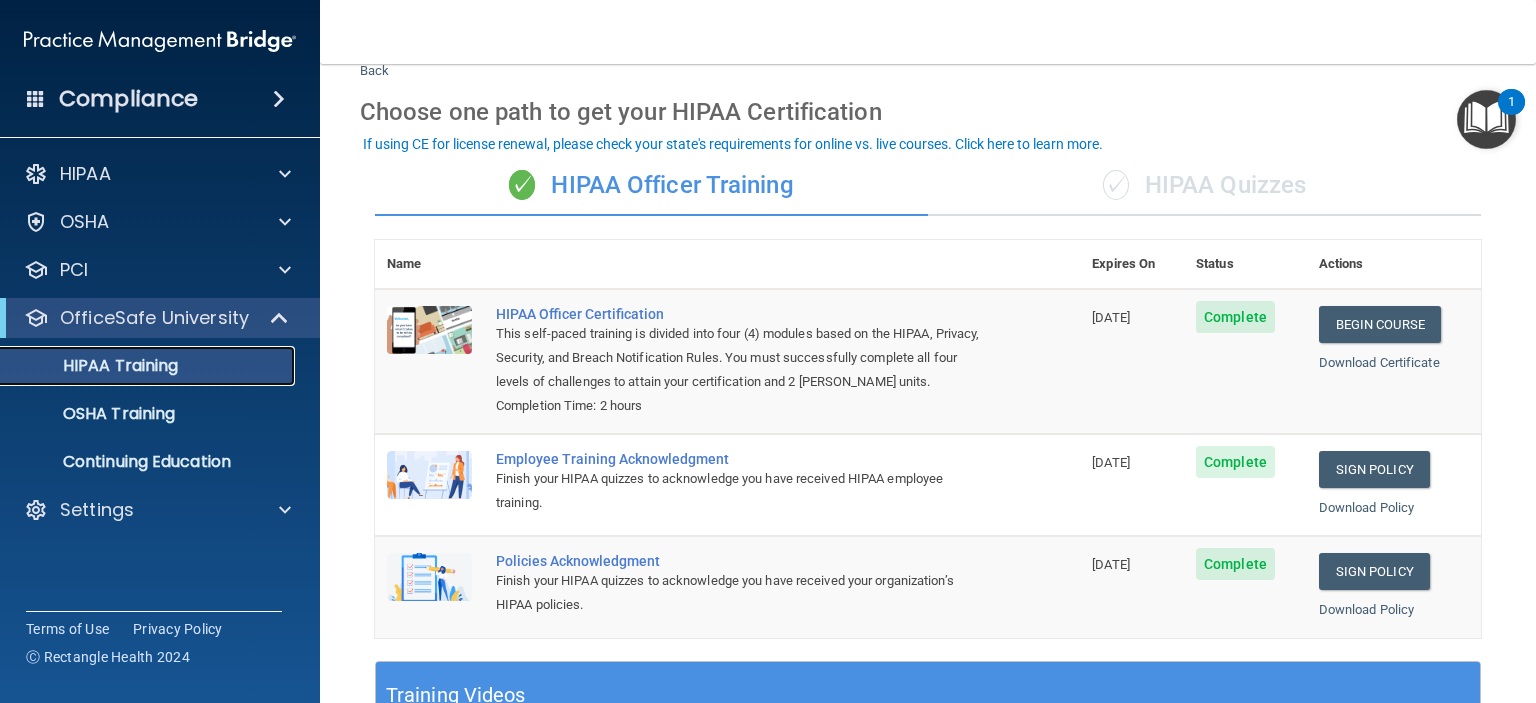 scroll, scrollTop: 0, scrollLeft: 0, axis: both 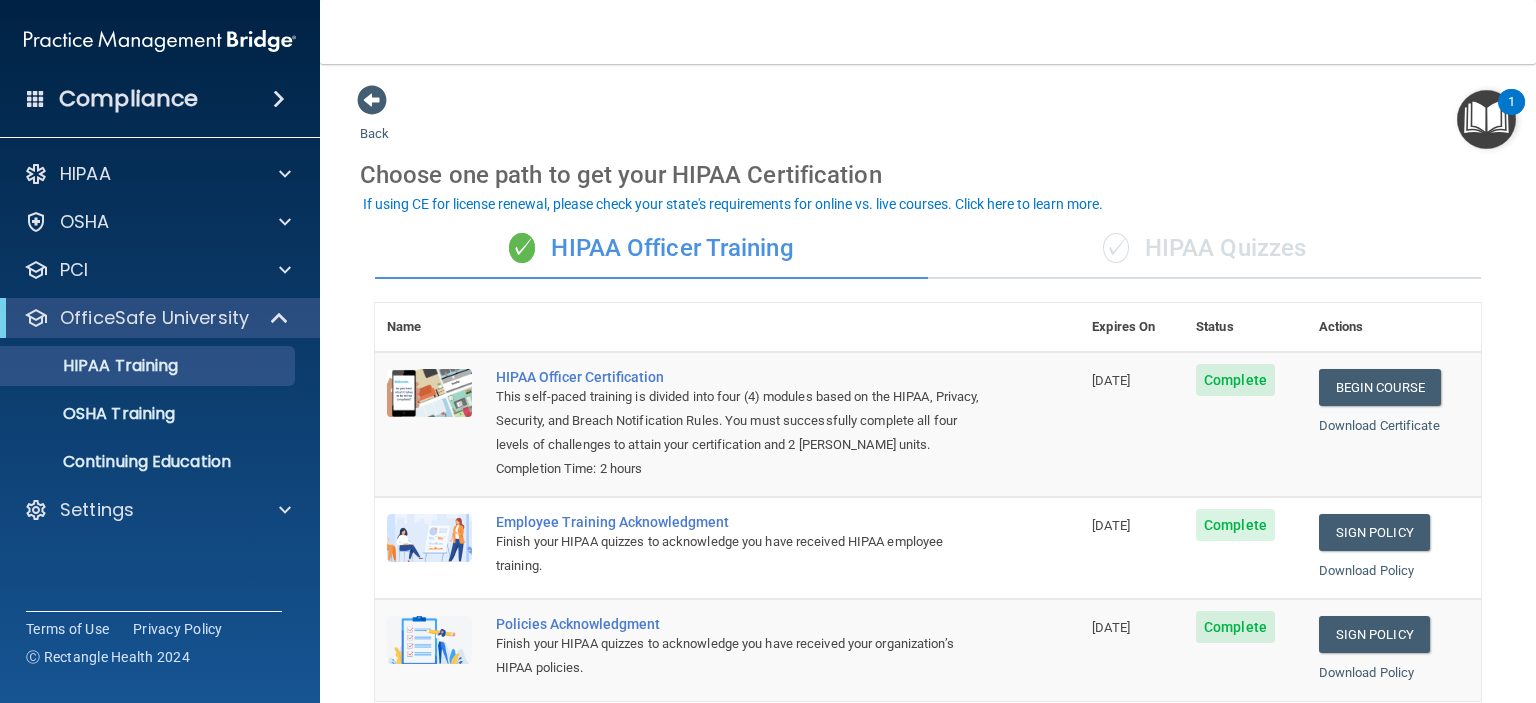 click on "✓   HIPAA Quizzes" at bounding box center (1204, 249) 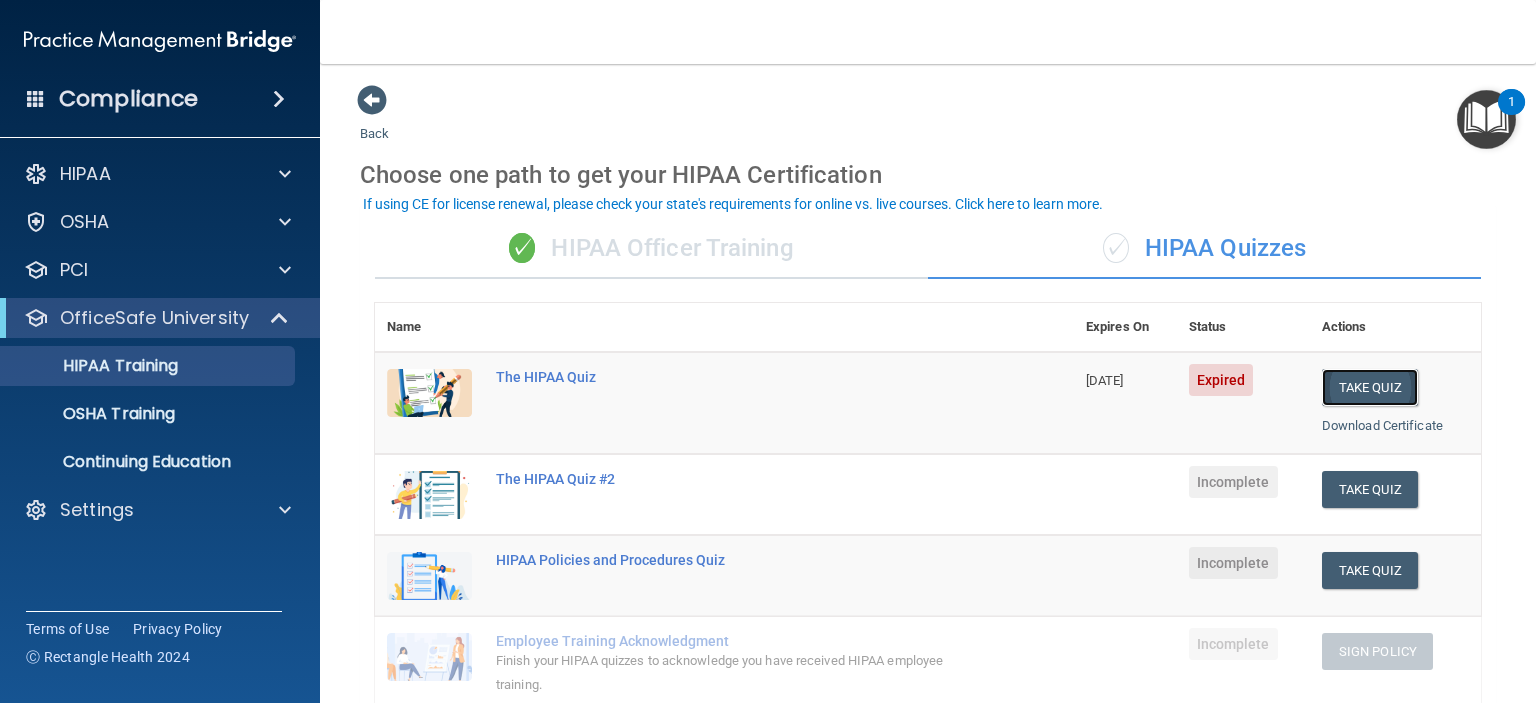 click on "Take Quiz" at bounding box center [1370, 387] 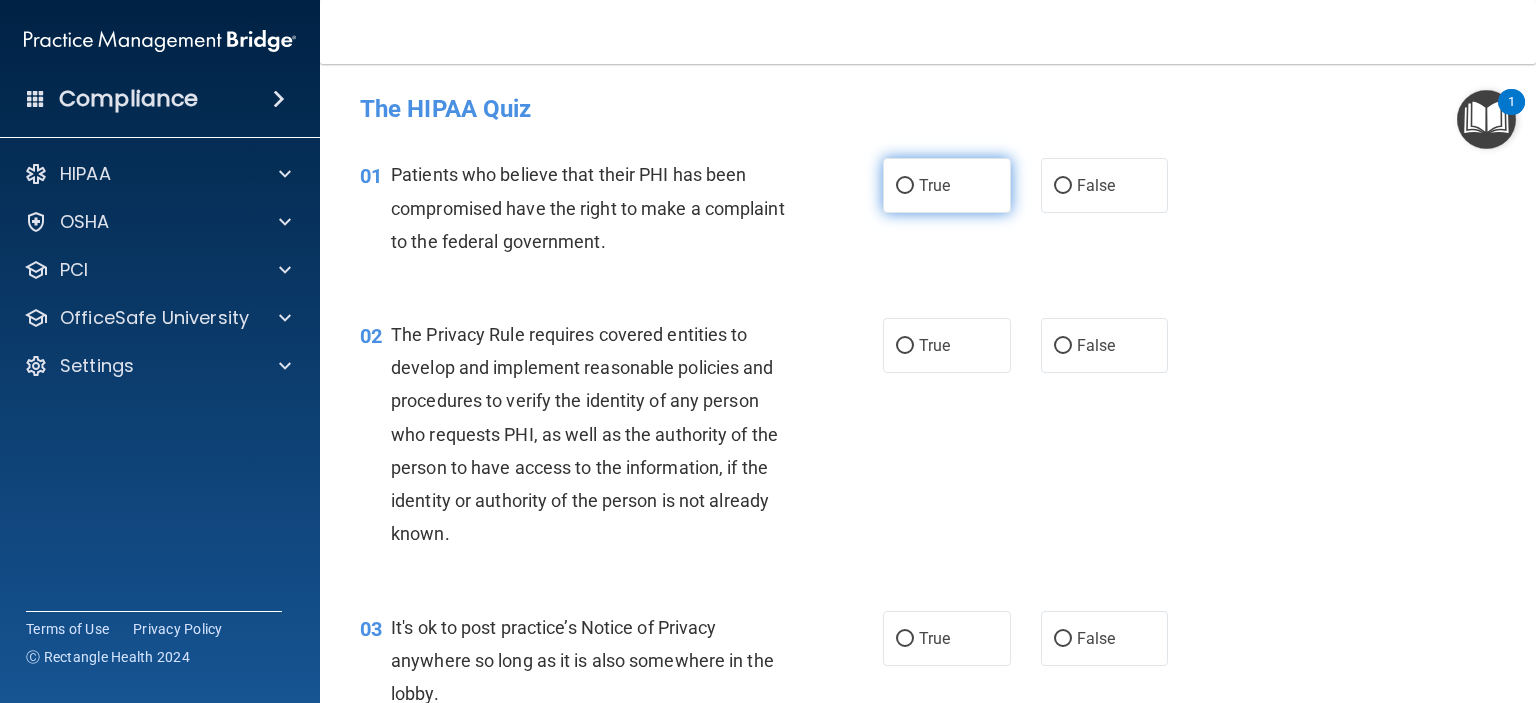 click on "True" at bounding box center (905, 186) 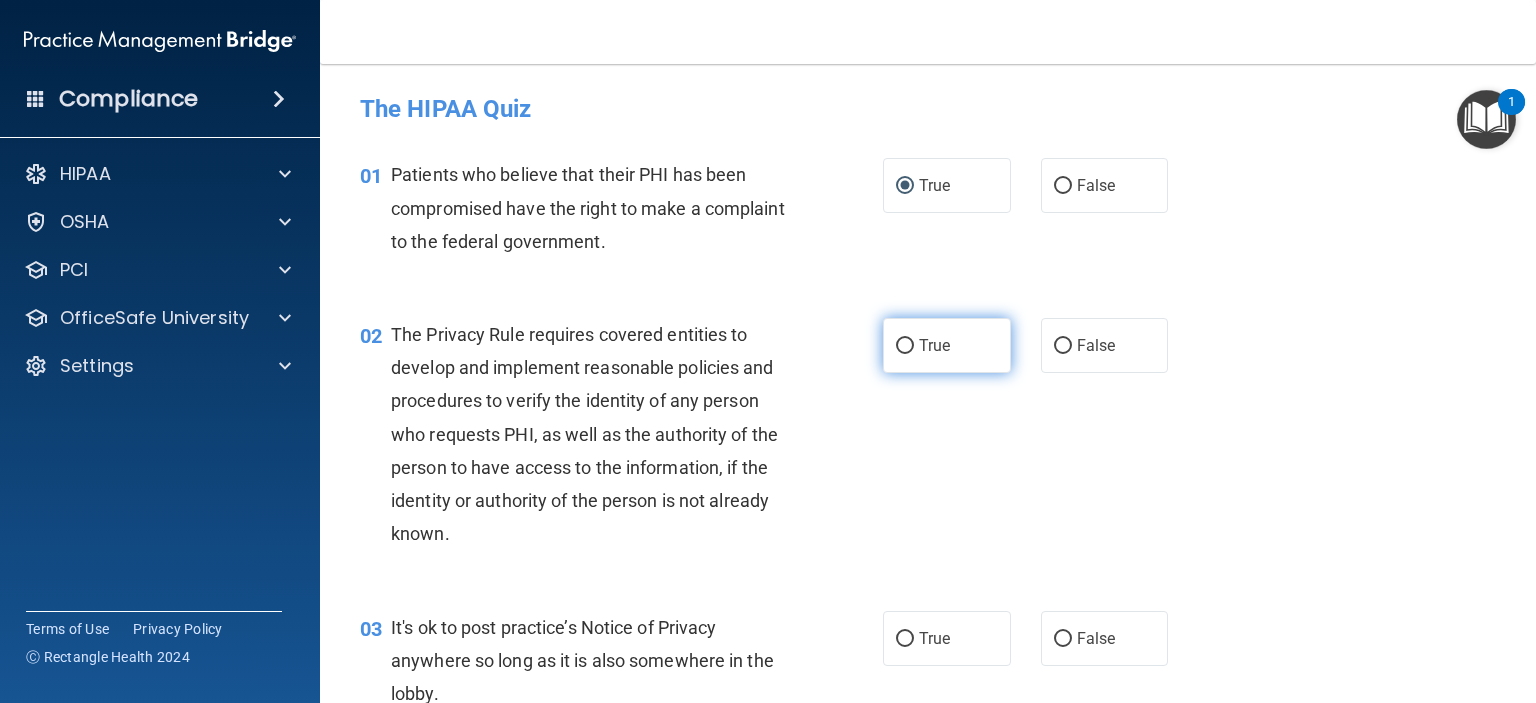 click on "True" at bounding box center (905, 346) 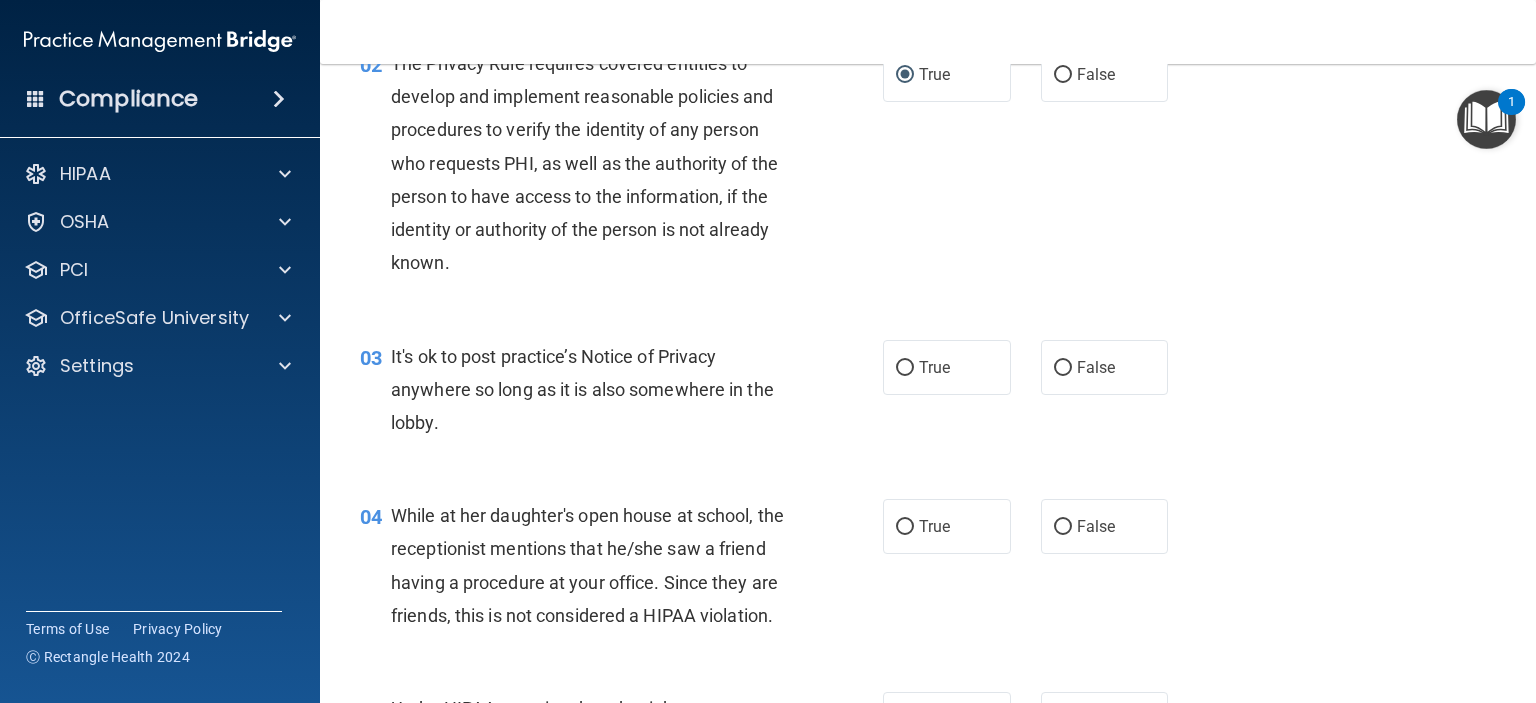 scroll, scrollTop: 300, scrollLeft: 0, axis: vertical 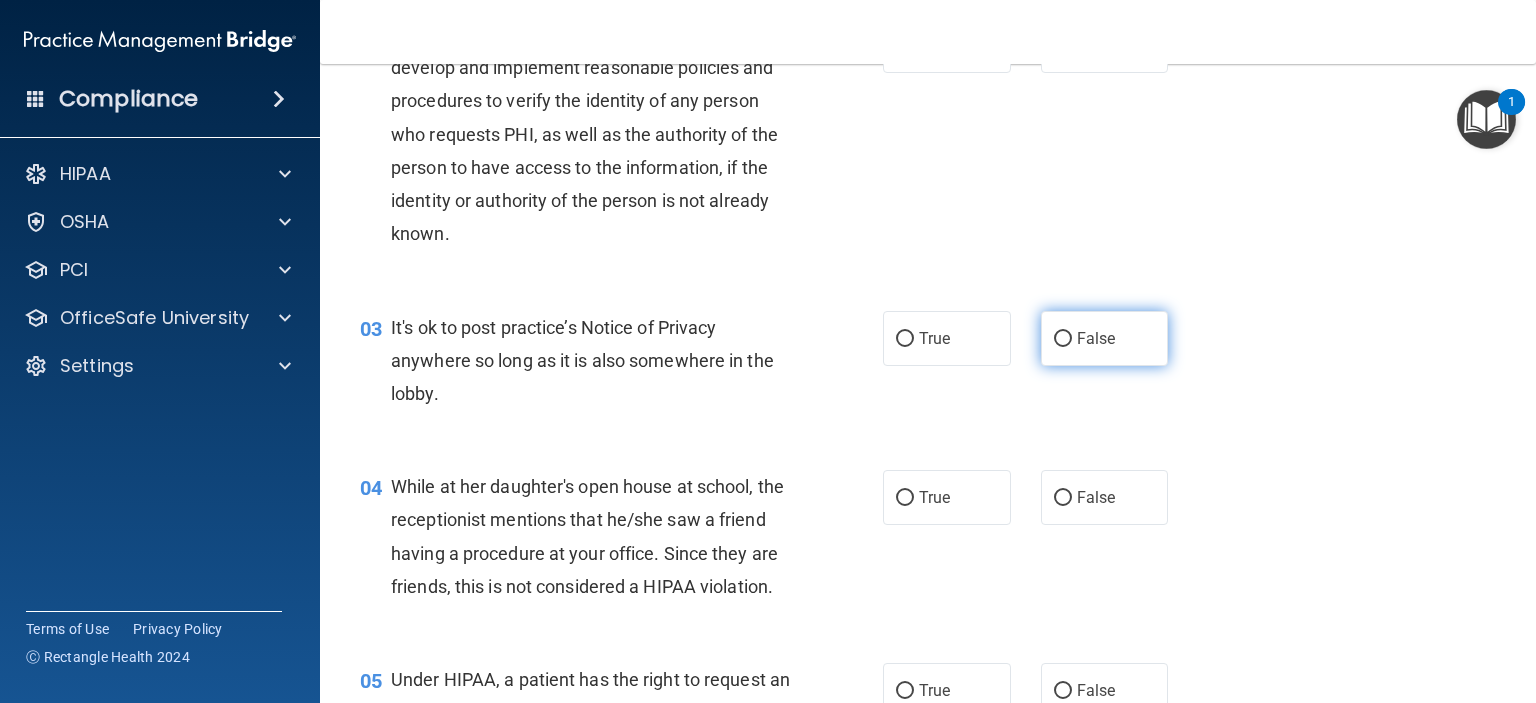click on "False" at bounding box center [1063, 339] 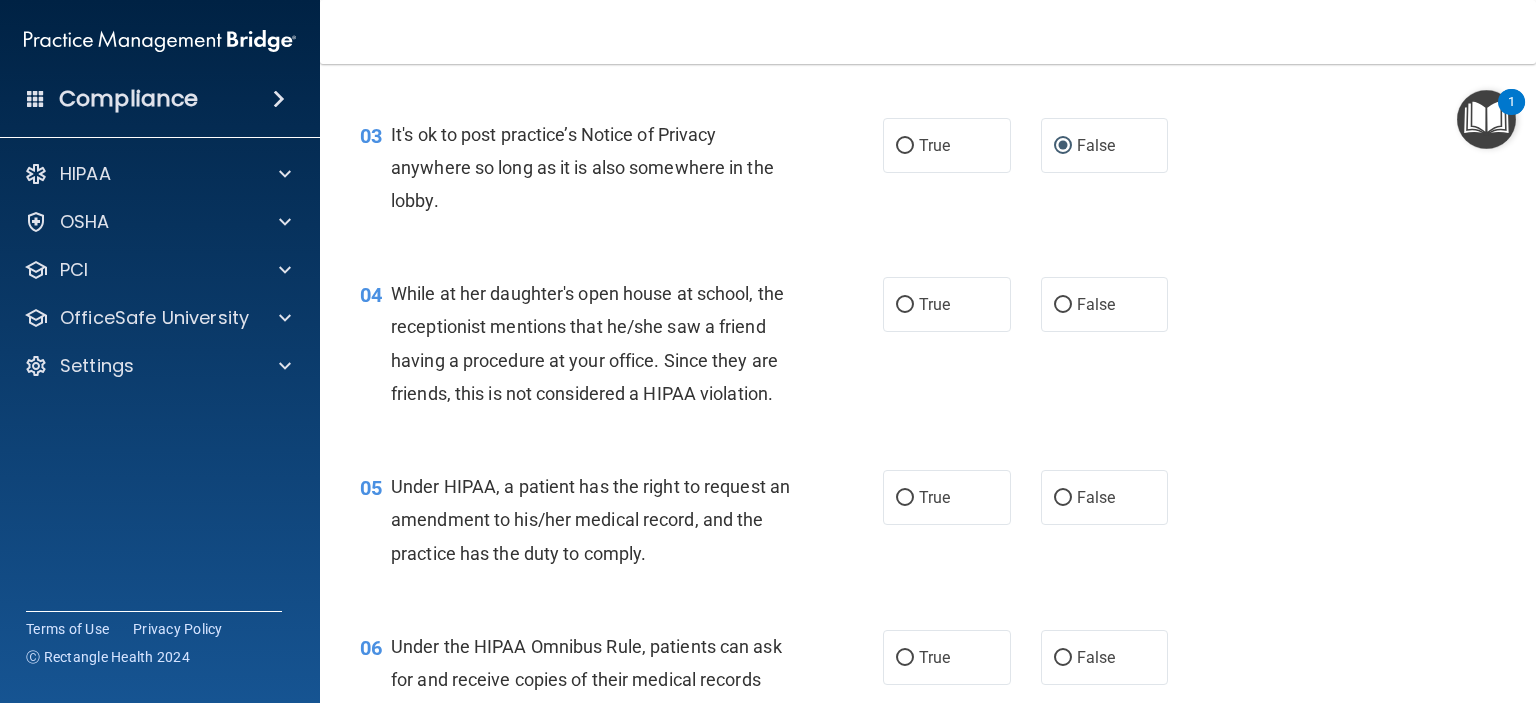 scroll, scrollTop: 500, scrollLeft: 0, axis: vertical 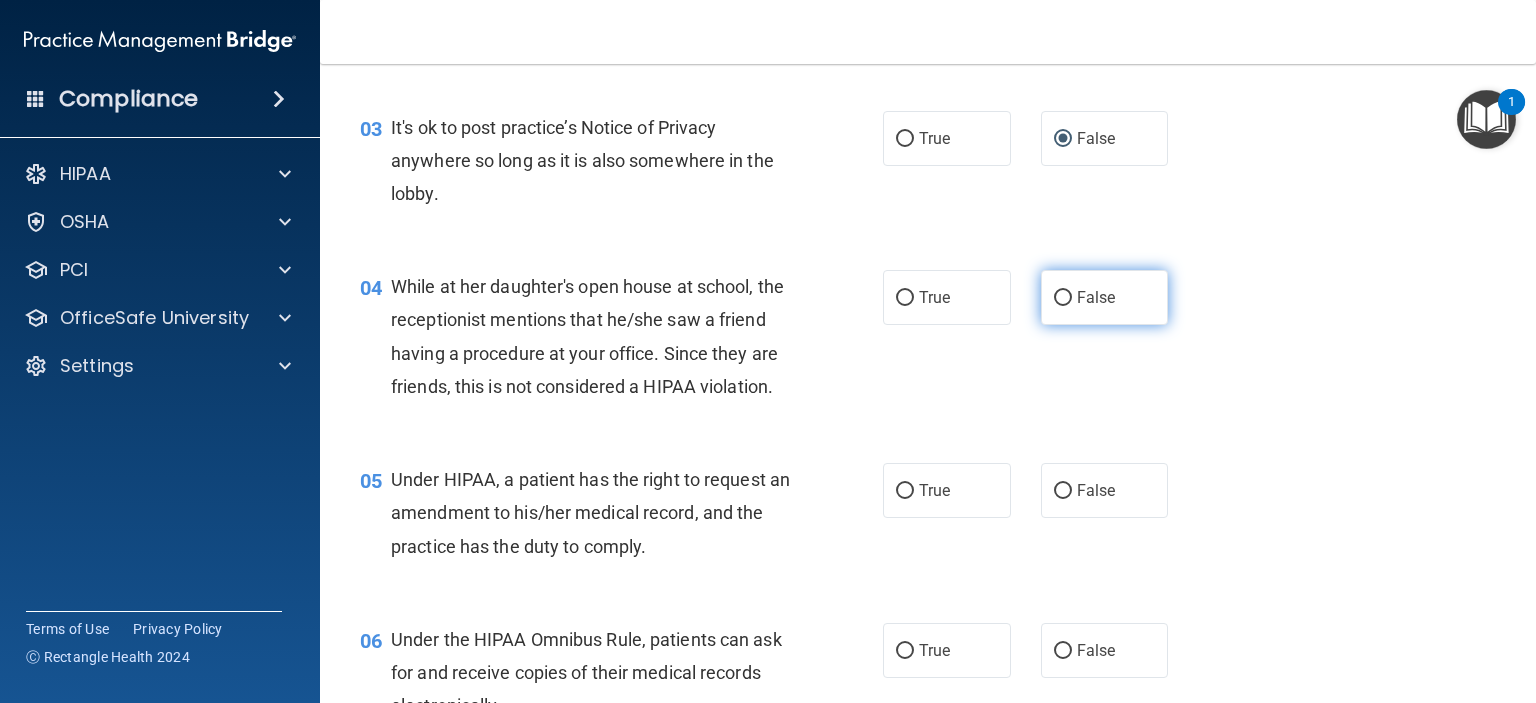 click on "False" at bounding box center (1105, 297) 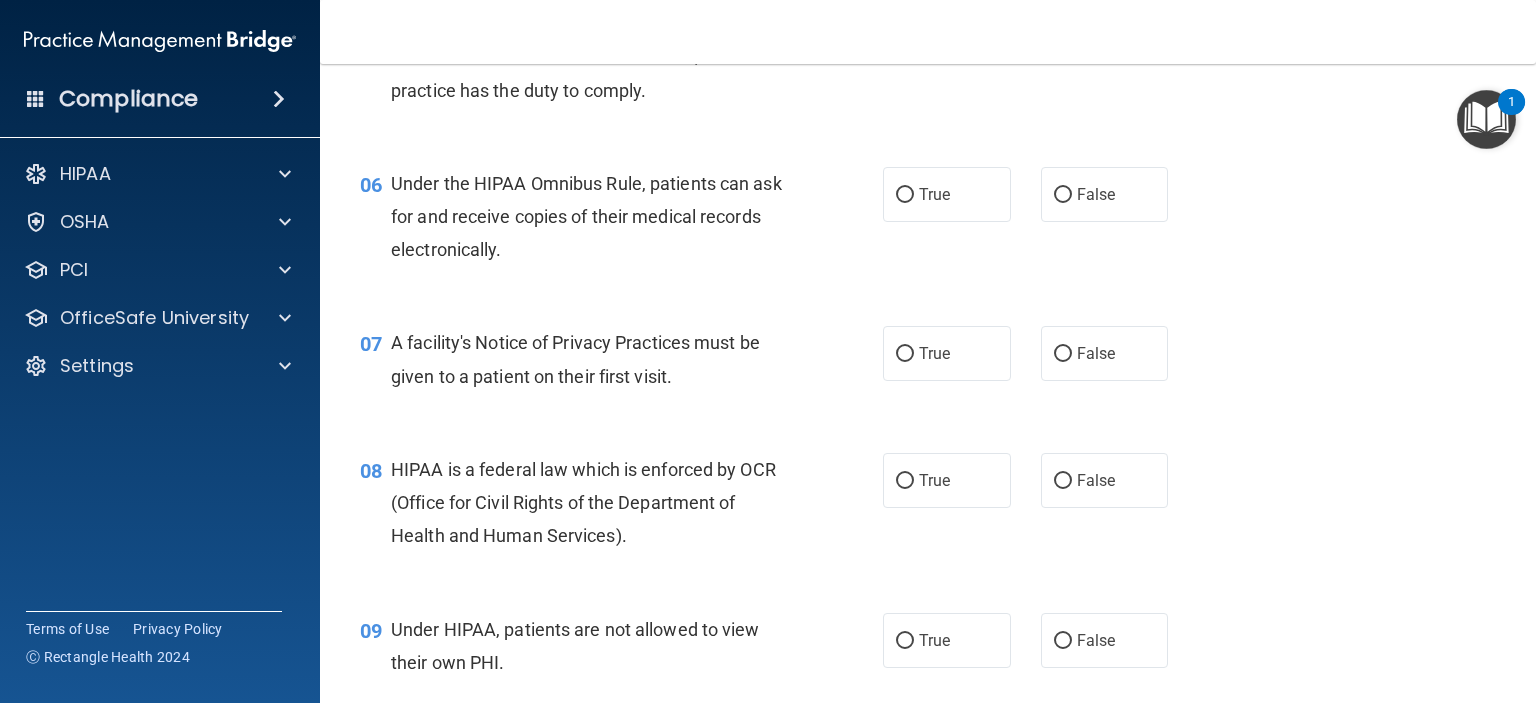scroll, scrollTop: 1000, scrollLeft: 0, axis: vertical 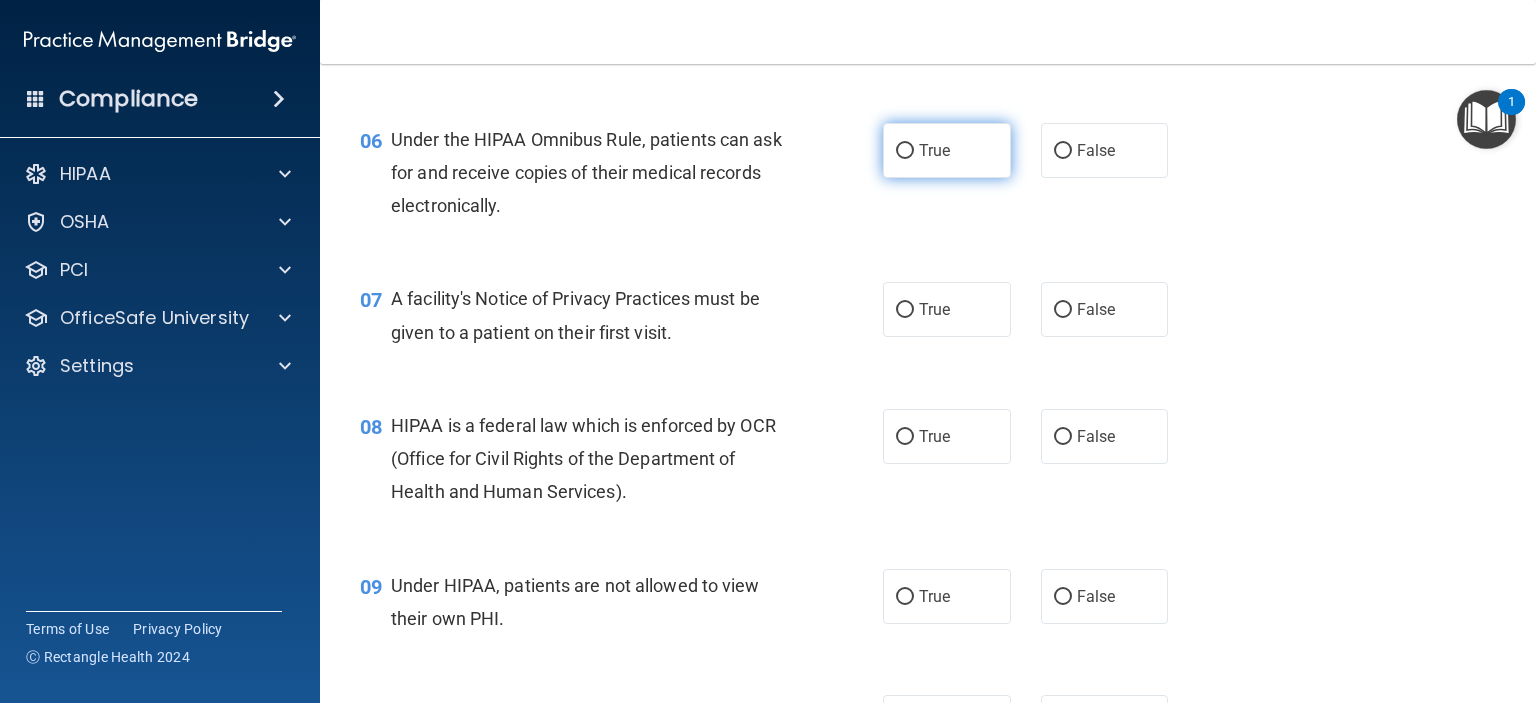 click on "True" at bounding box center (947, 150) 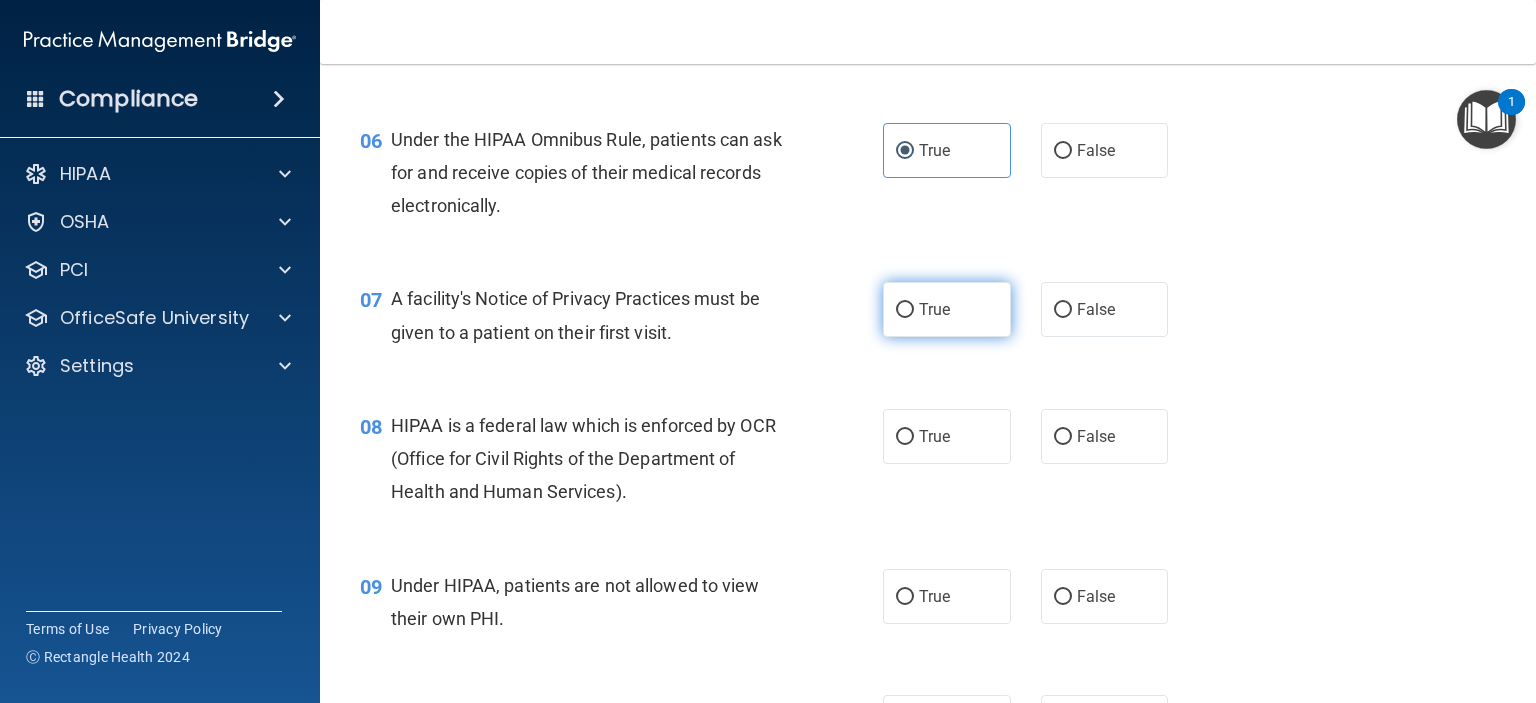 click on "True" at bounding box center [947, 309] 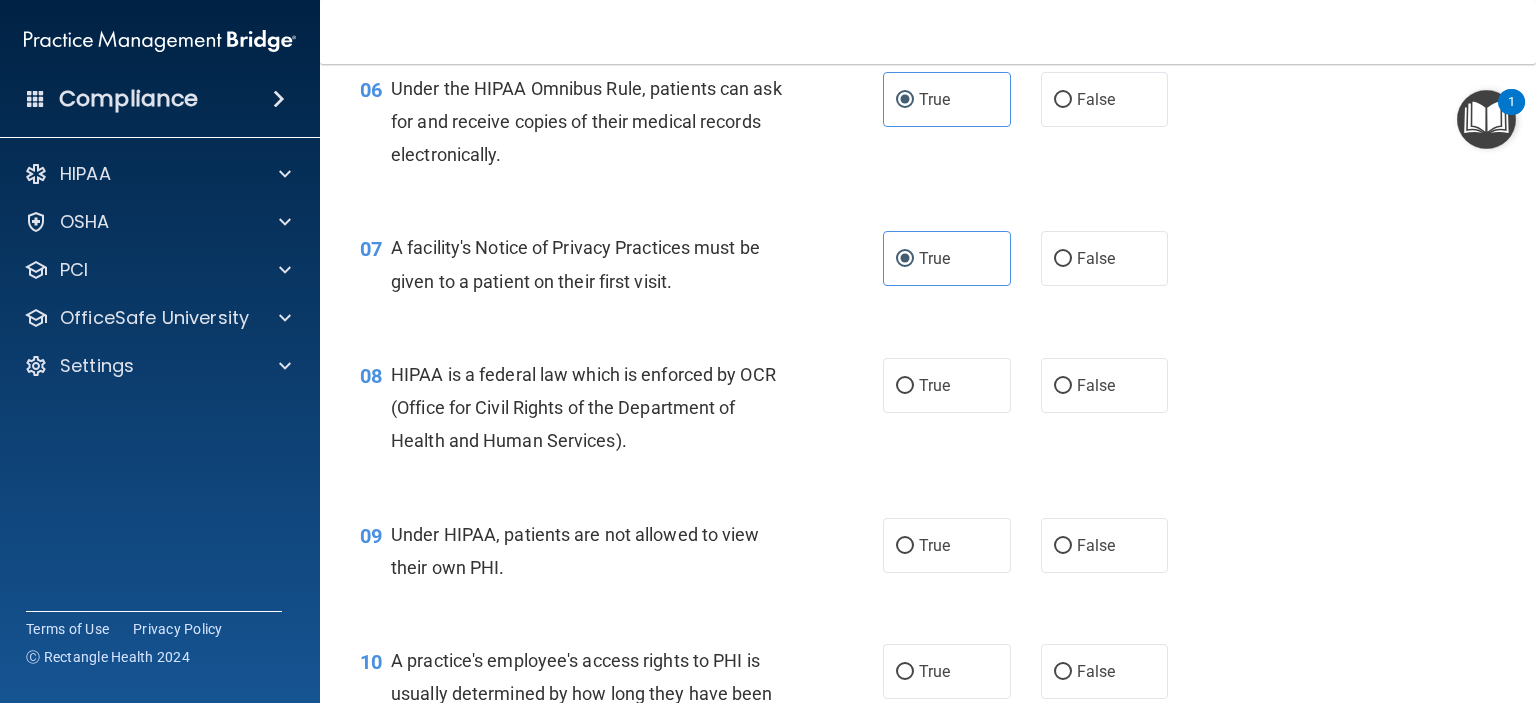 scroll, scrollTop: 1100, scrollLeft: 0, axis: vertical 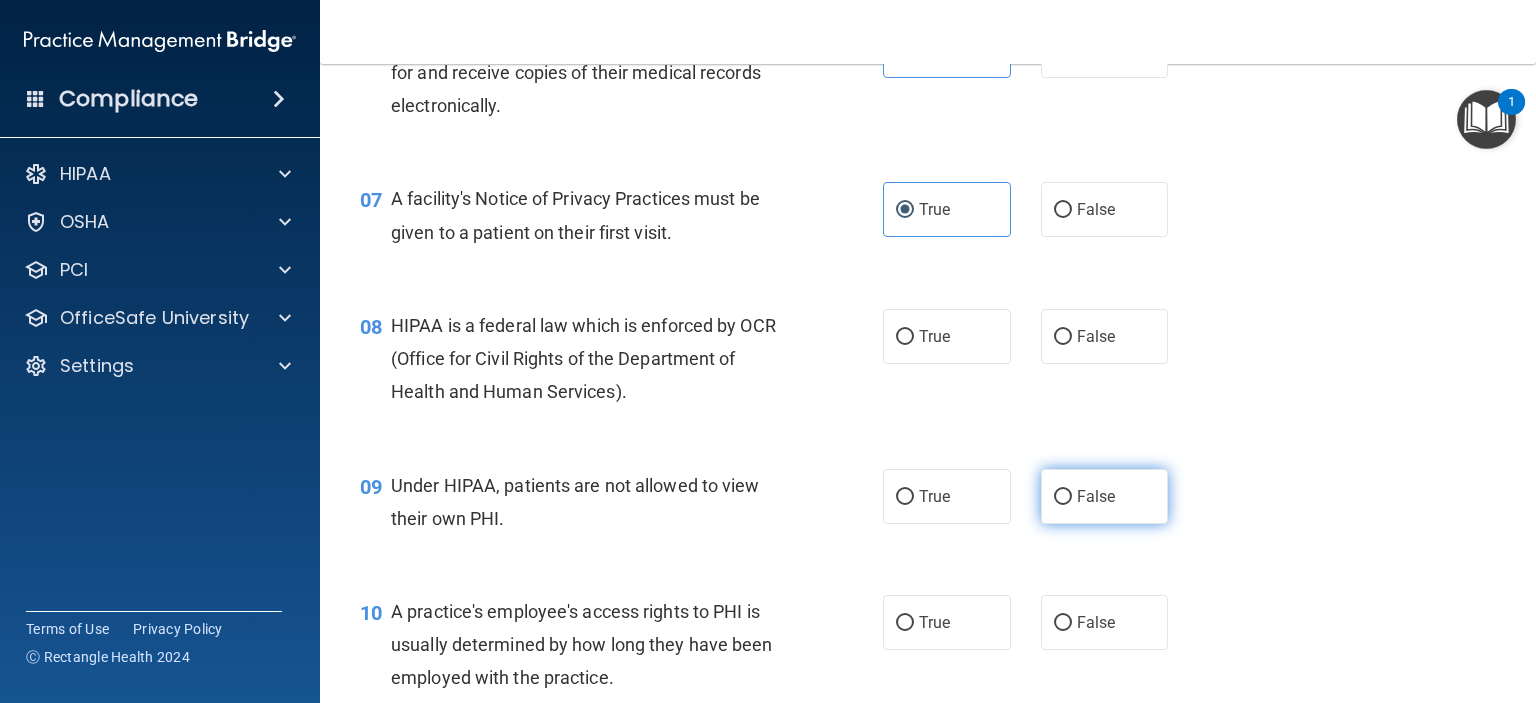 click on "False" at bounding box center (1105, 496) 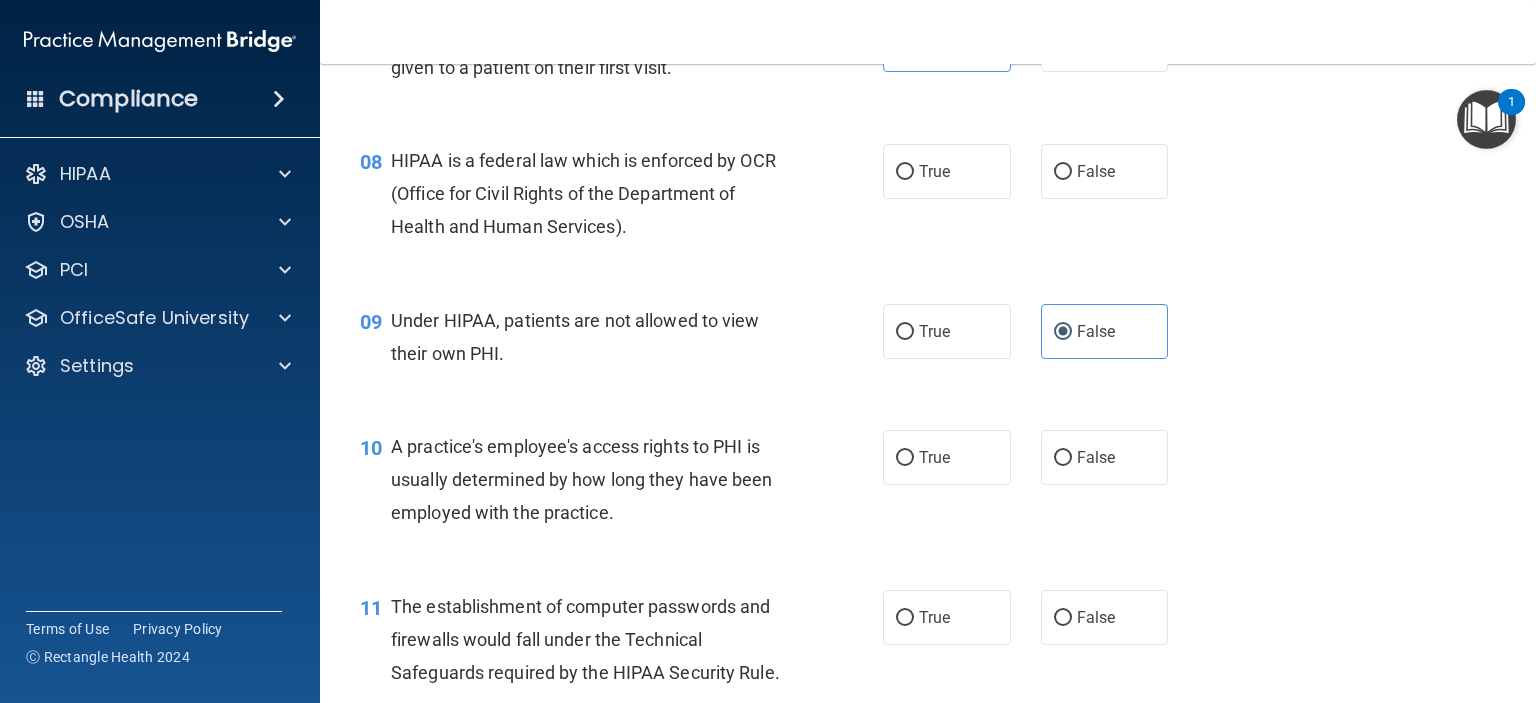 scroll, scrollTop: 1300, scrollLeft: 0, axis: vertical 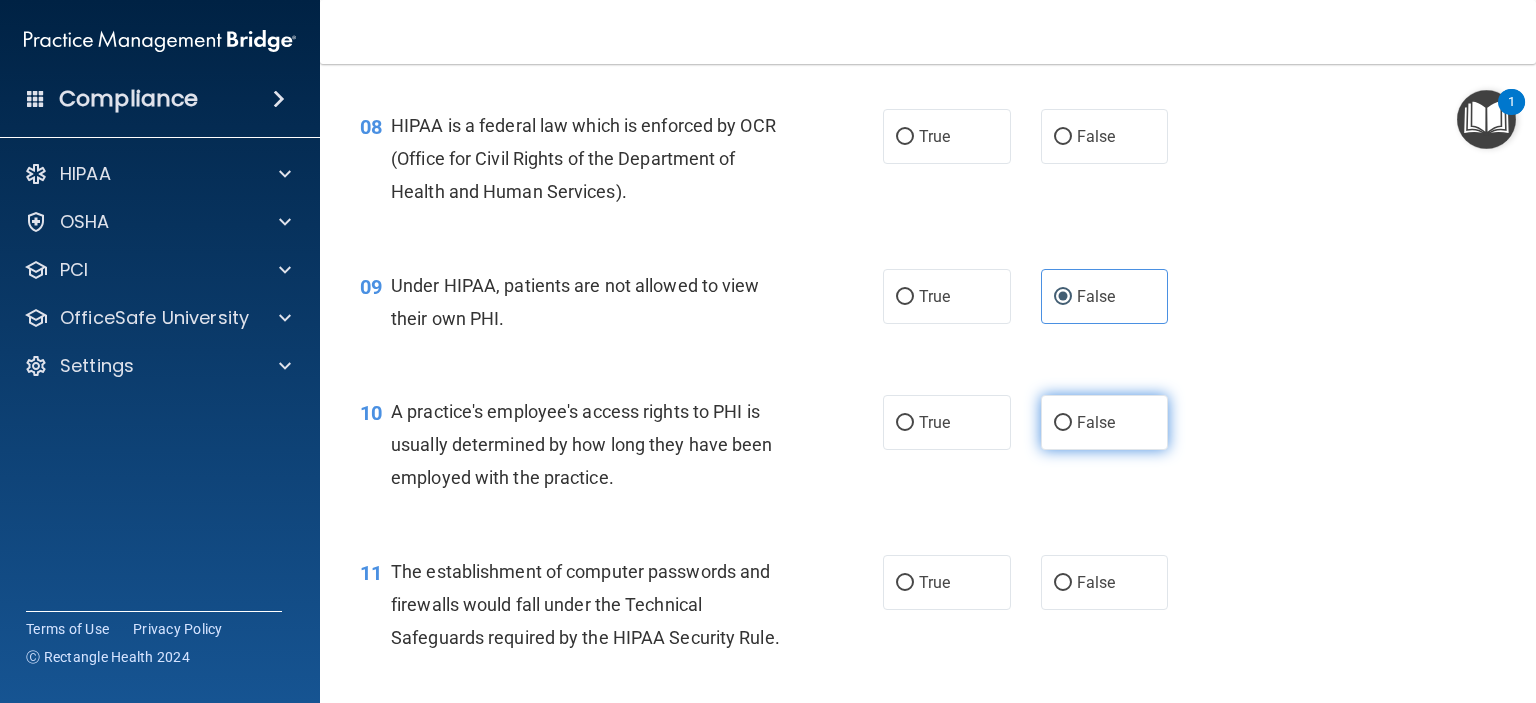 click on "False" at bounding box center (1063, 423) 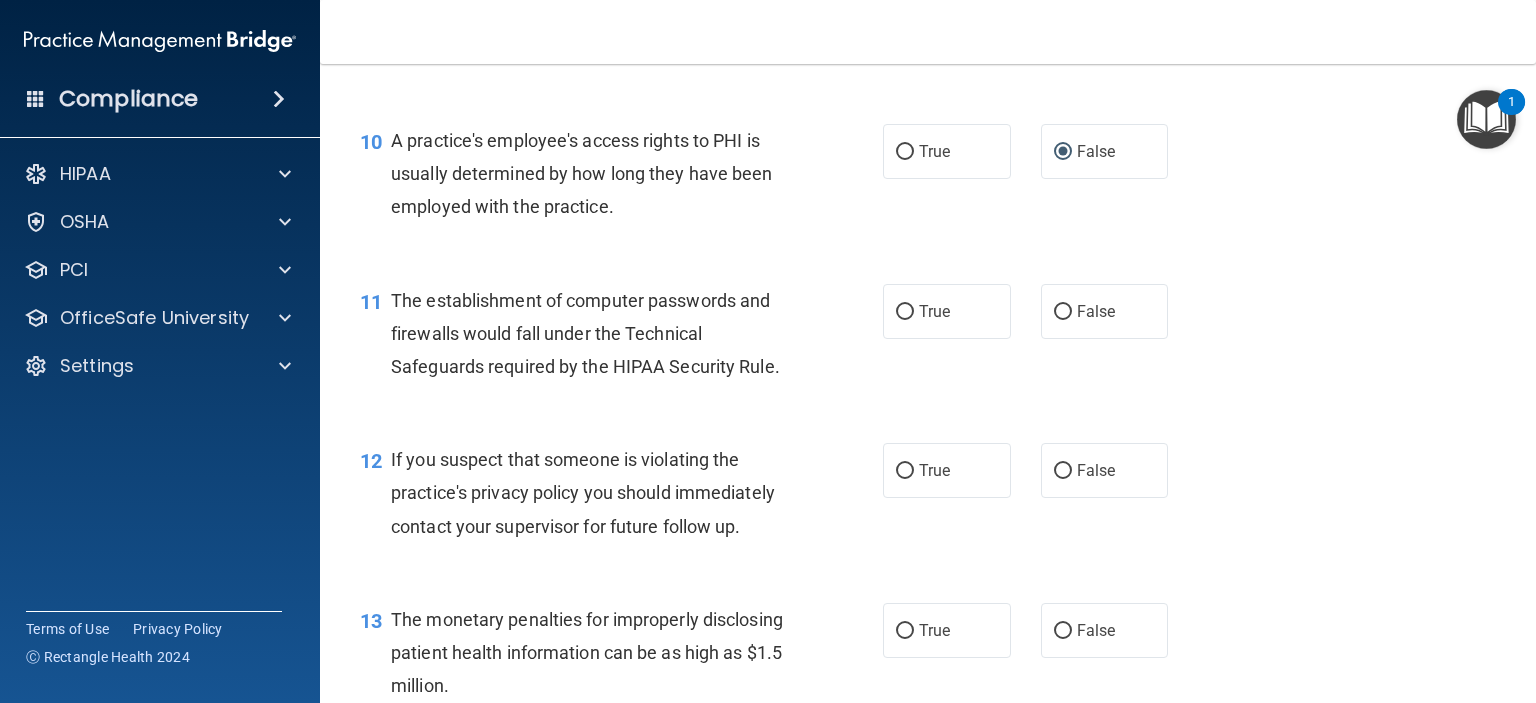 scroll, scrollTop: 1600, scrollLeft: 0, axis: vertical 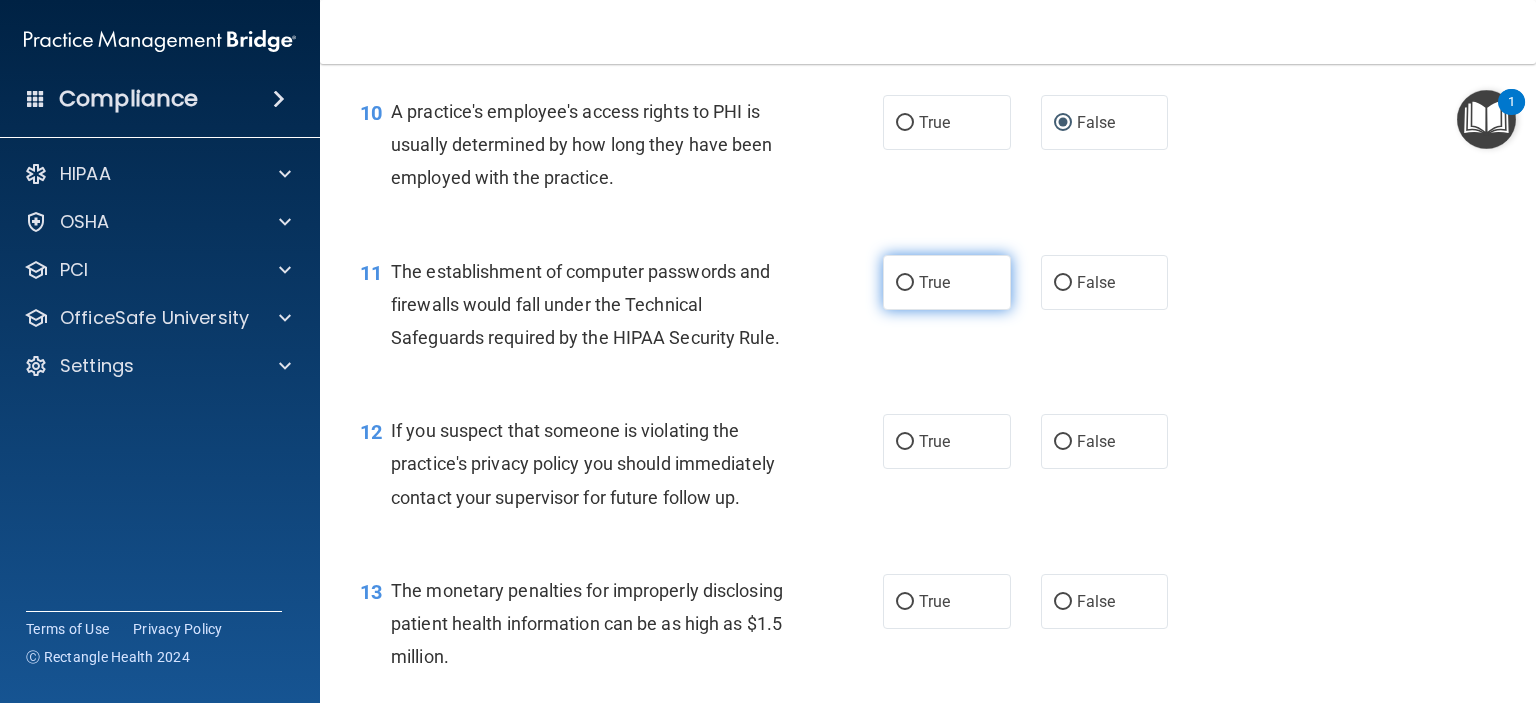 click on "True" at bounding box center (934, 282) 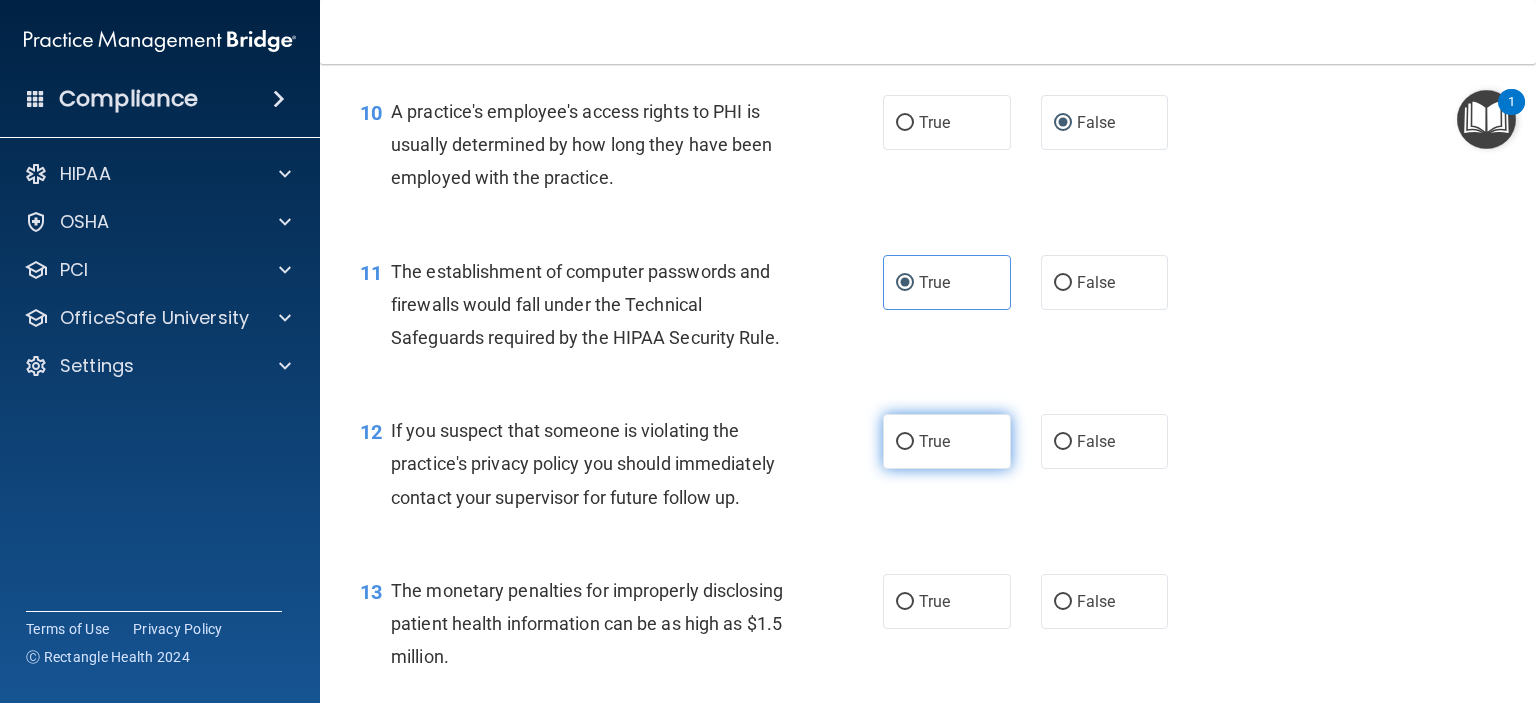 click on "True" at bounding box center [934, 441] 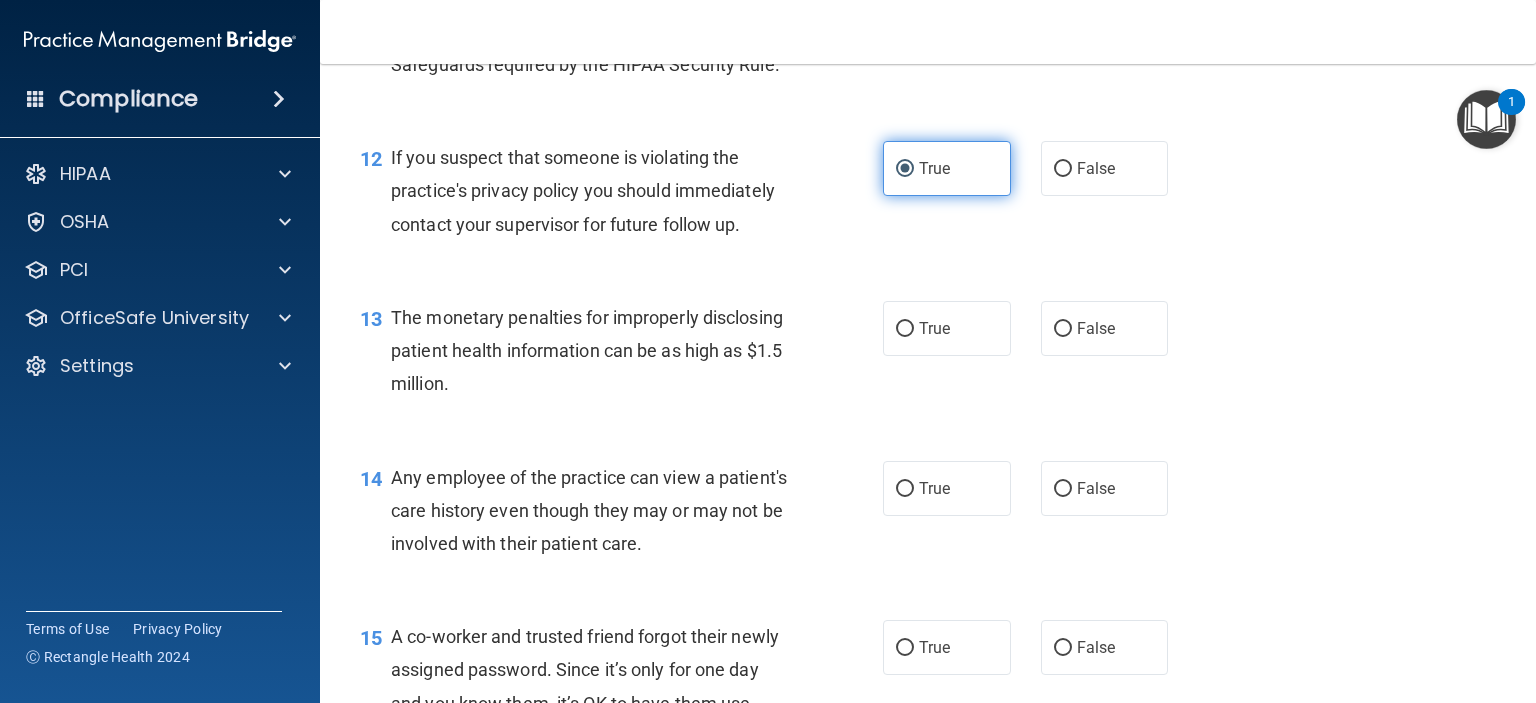 scroll, scrollTop: 2000, scrollLeft: 0, axis: vertical 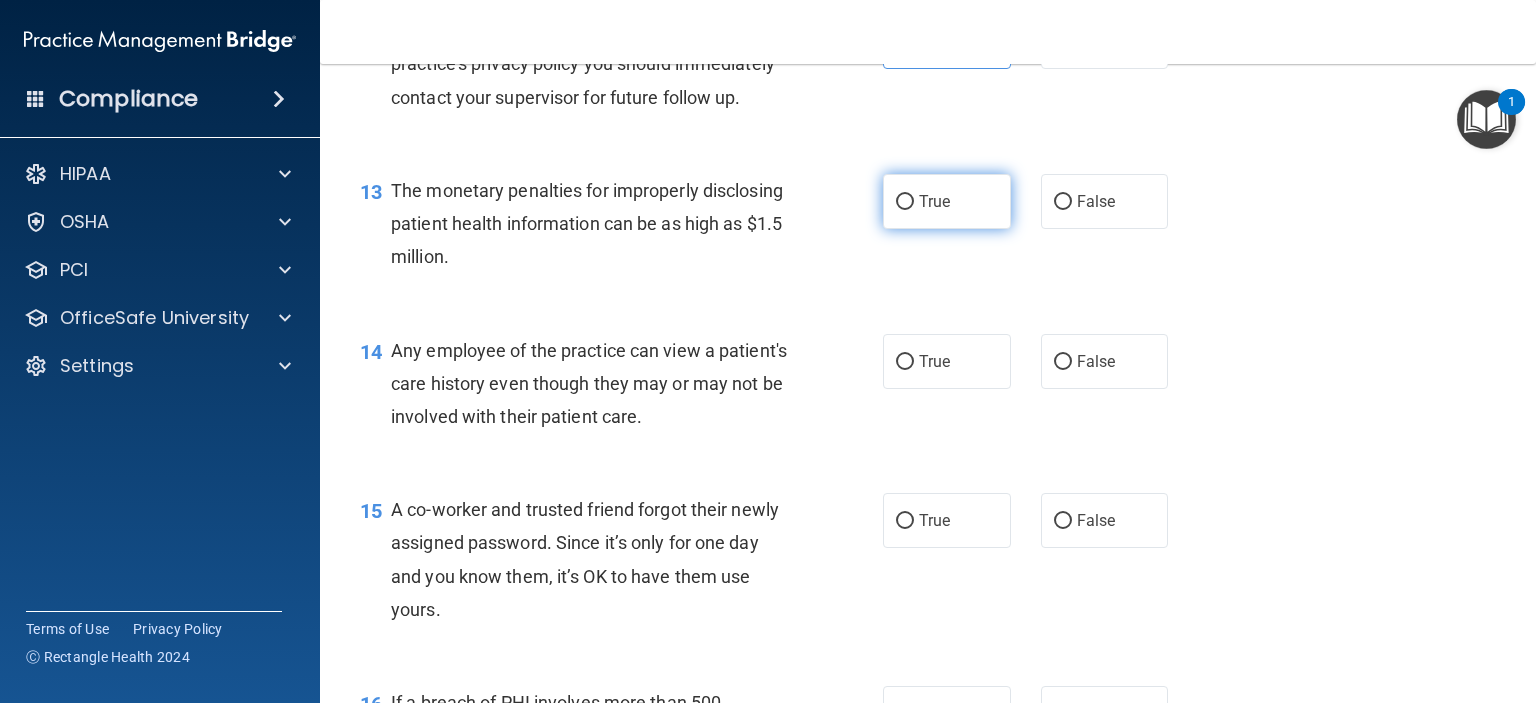 click on "True" at bounding box center (934, 201) 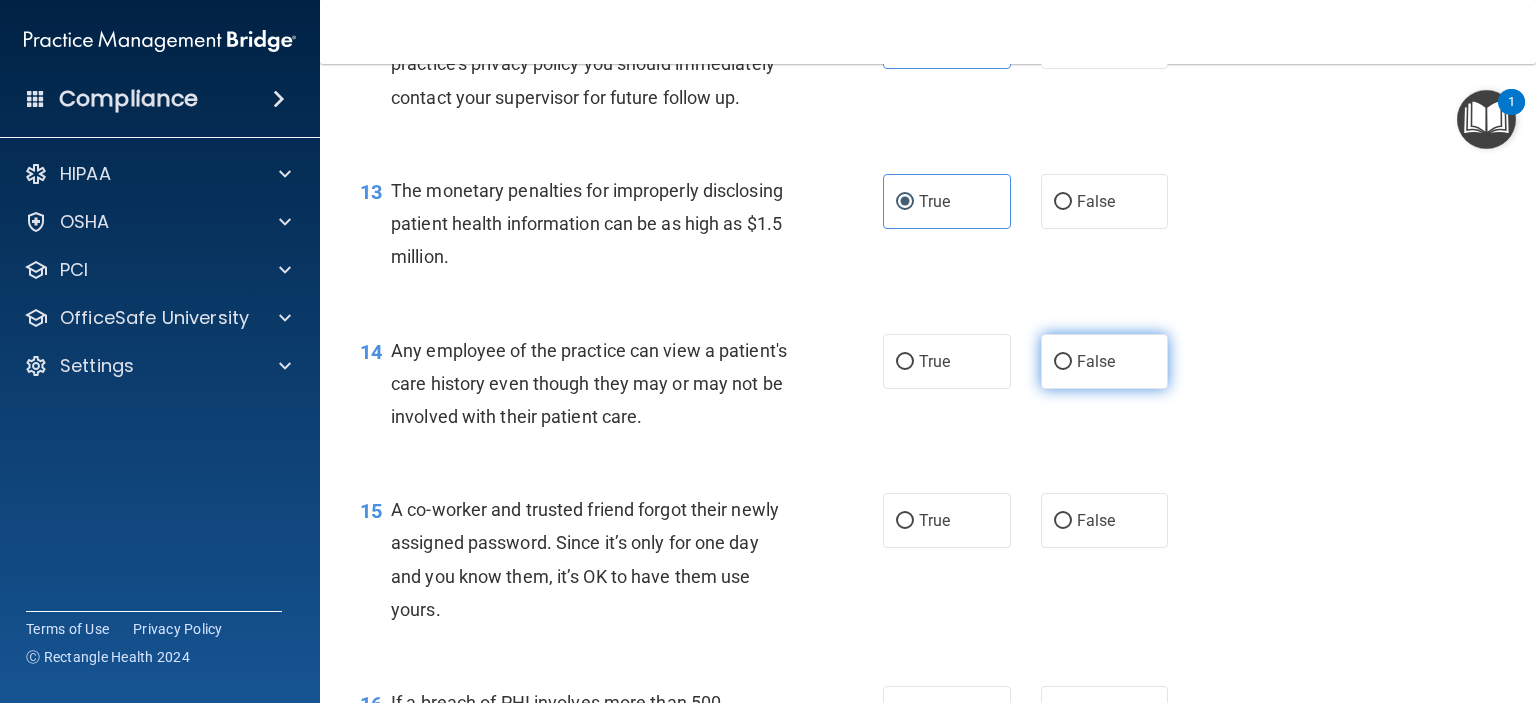 click on "False" at bounding box center (1063, 362) 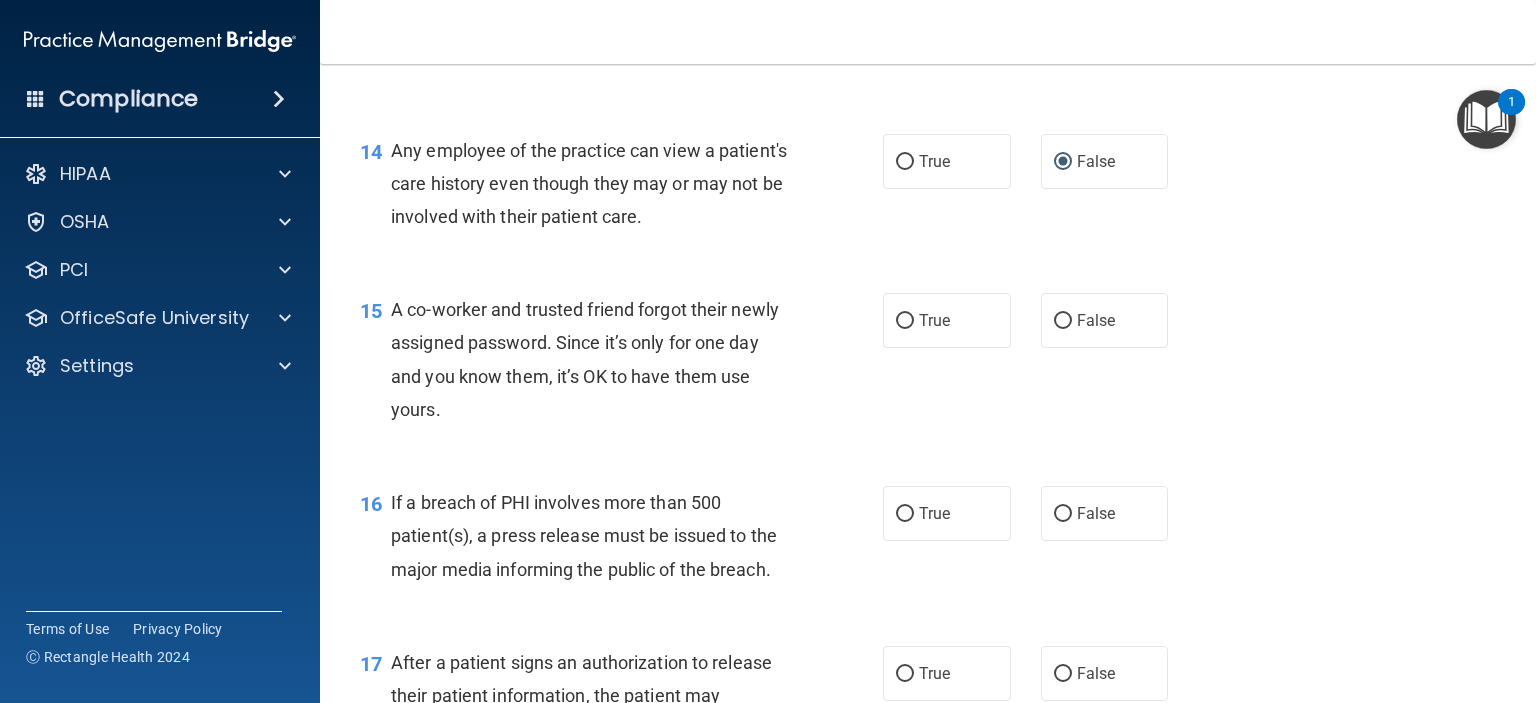 scroll, scrollTop: 2300, scrollLeft: 0, axis: vertical 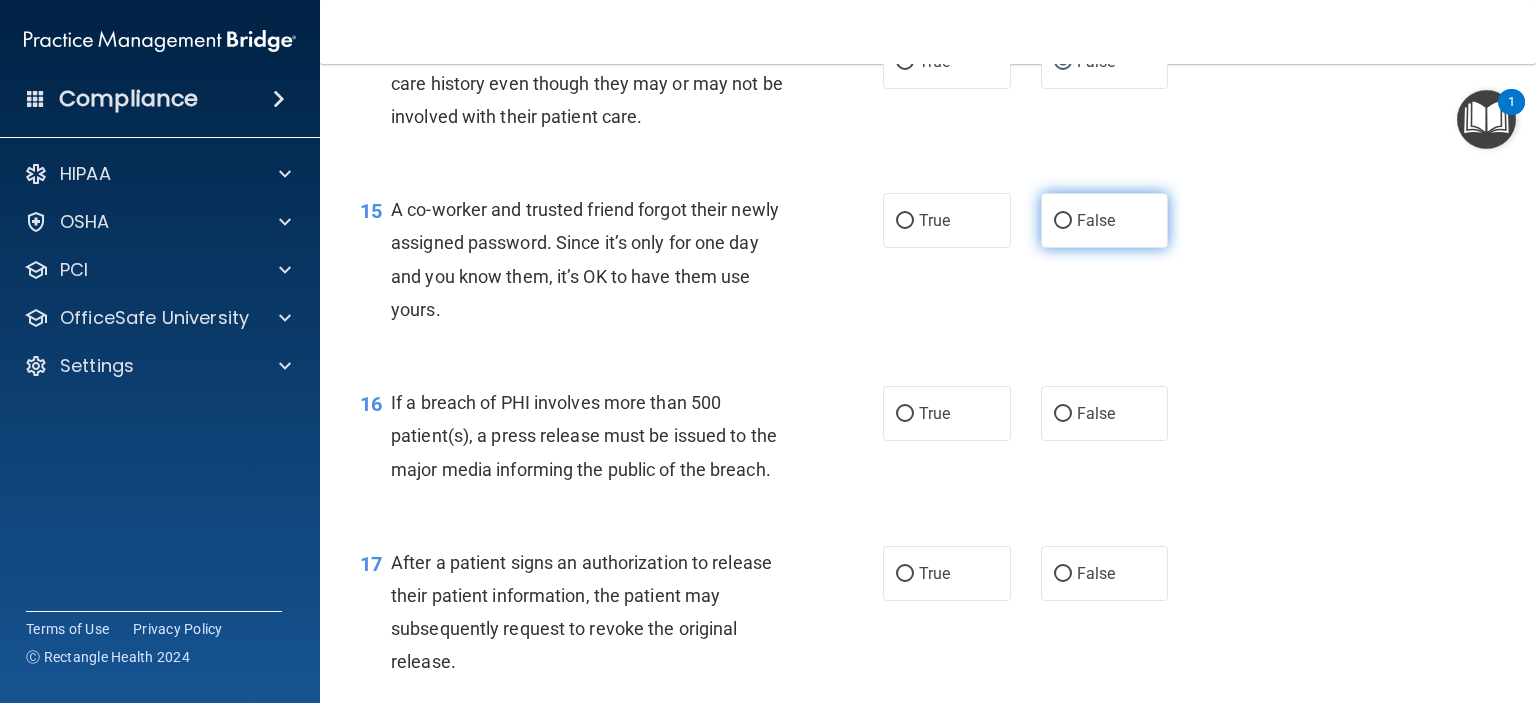 click on "False" at bounding box center [1096, 220] 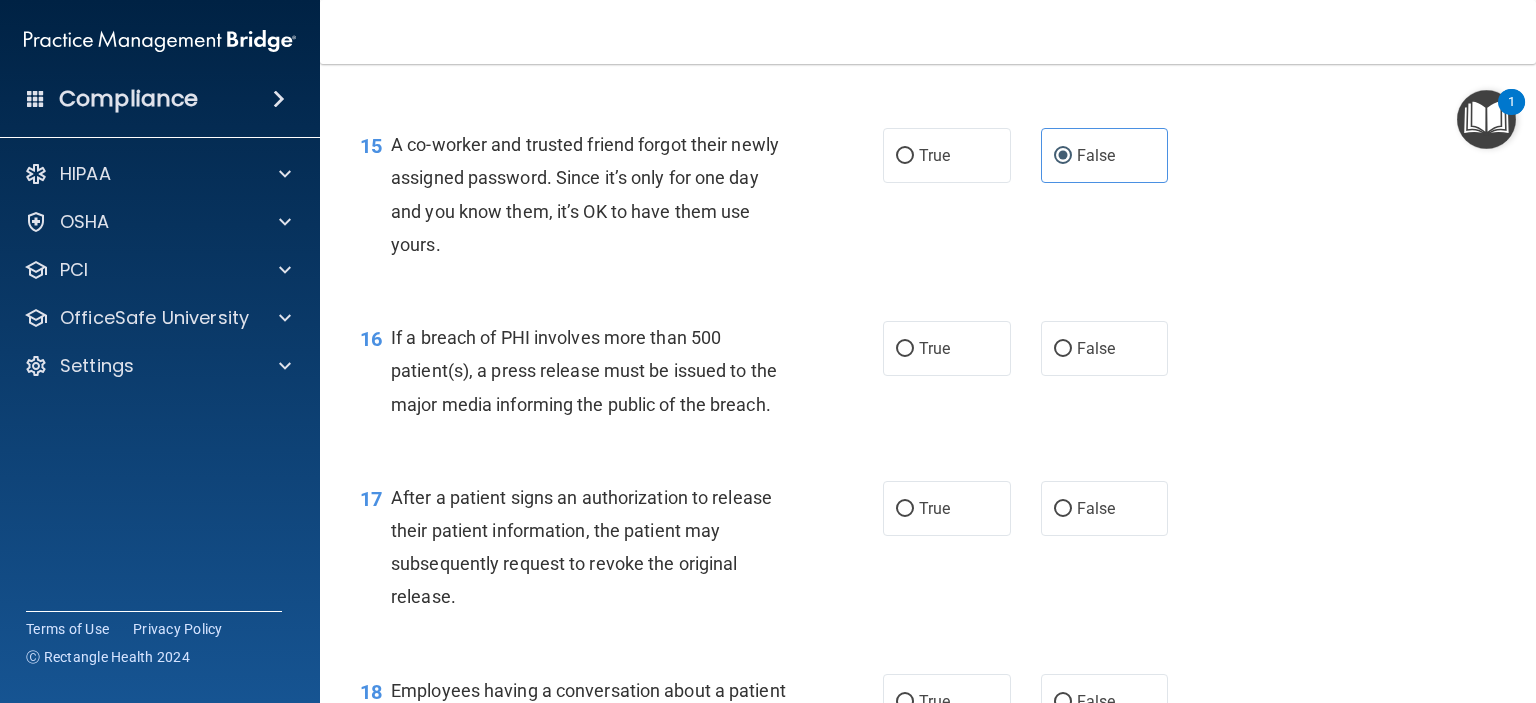 scroll, scrollTop: 2400, scrollLeft: 0, axis: vertical 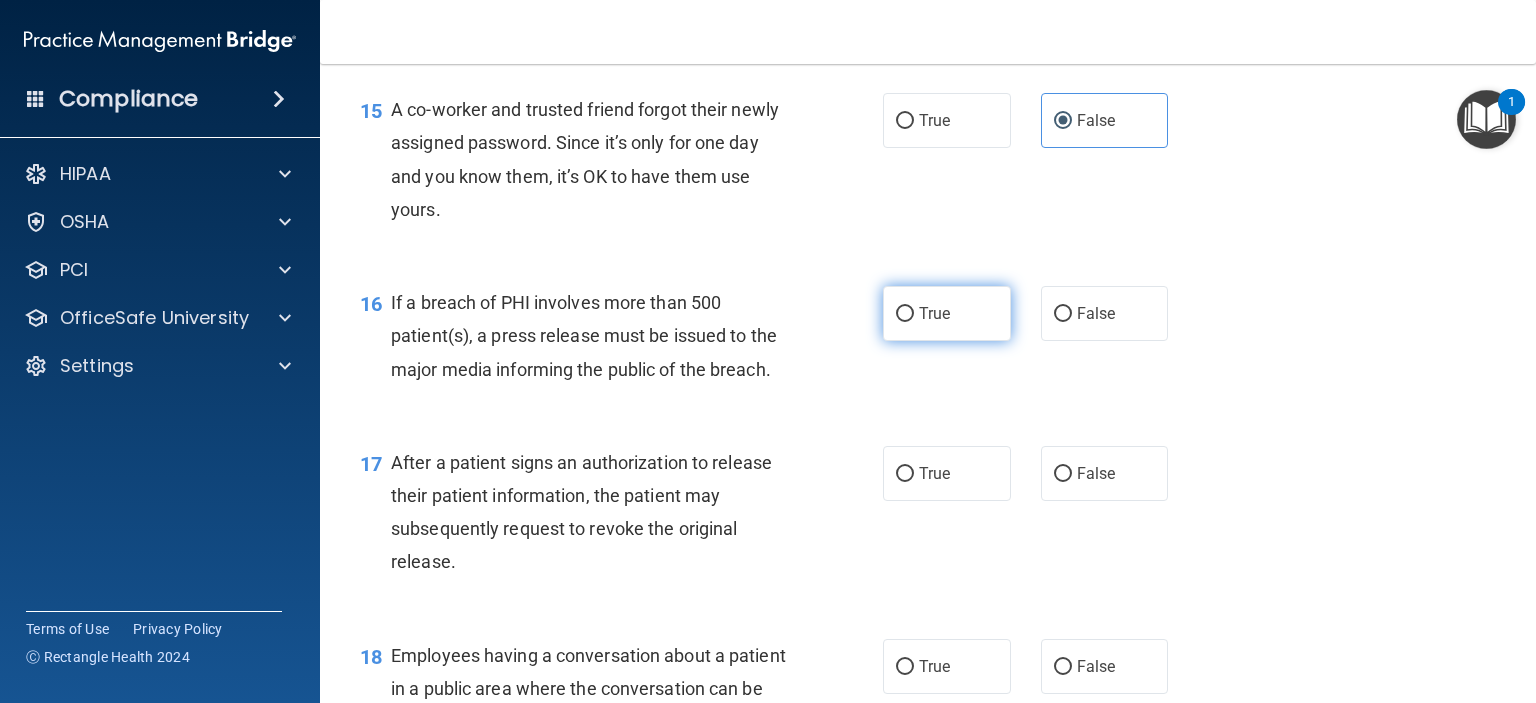 click on "True" at bounding box center [947, 313] 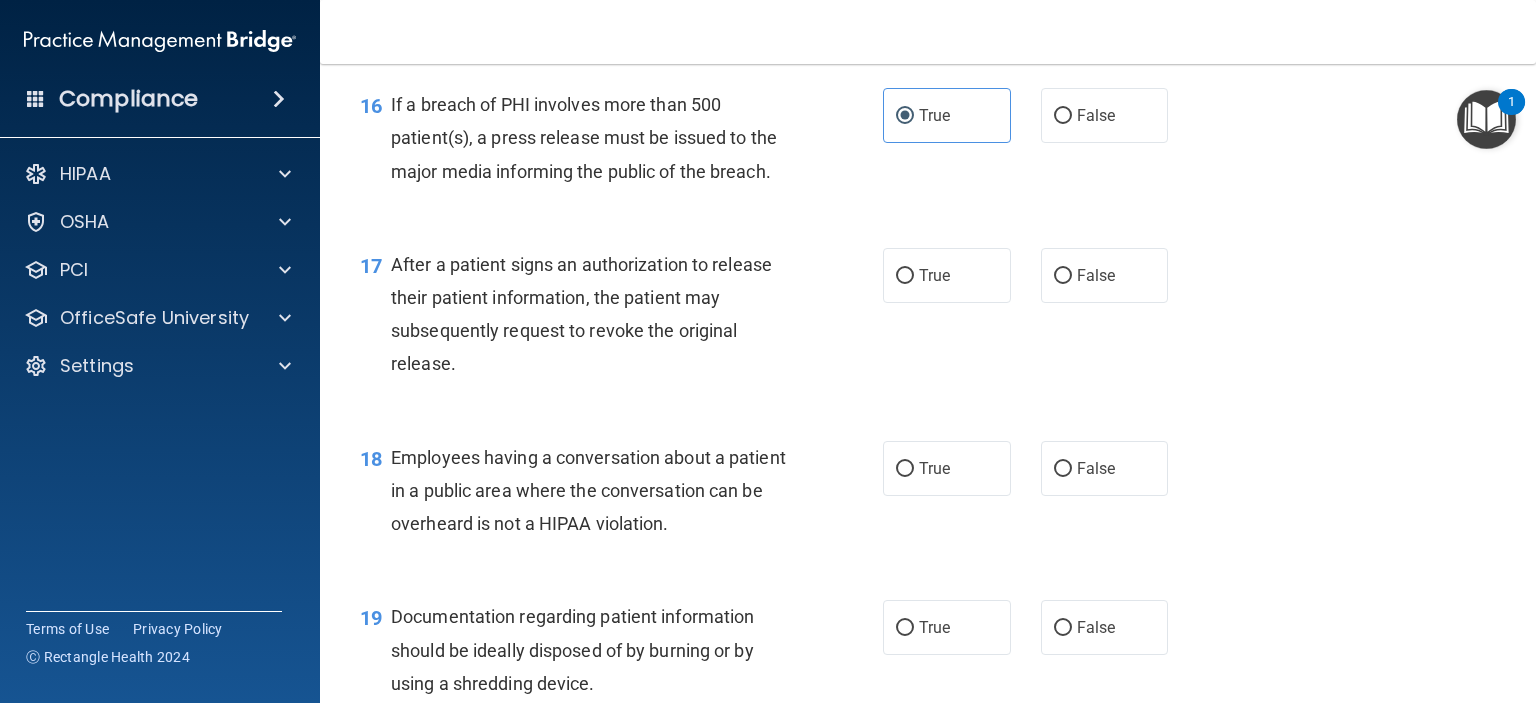 scroll, scrollTop: 2600, scrollLeft: 0, axis: vertical 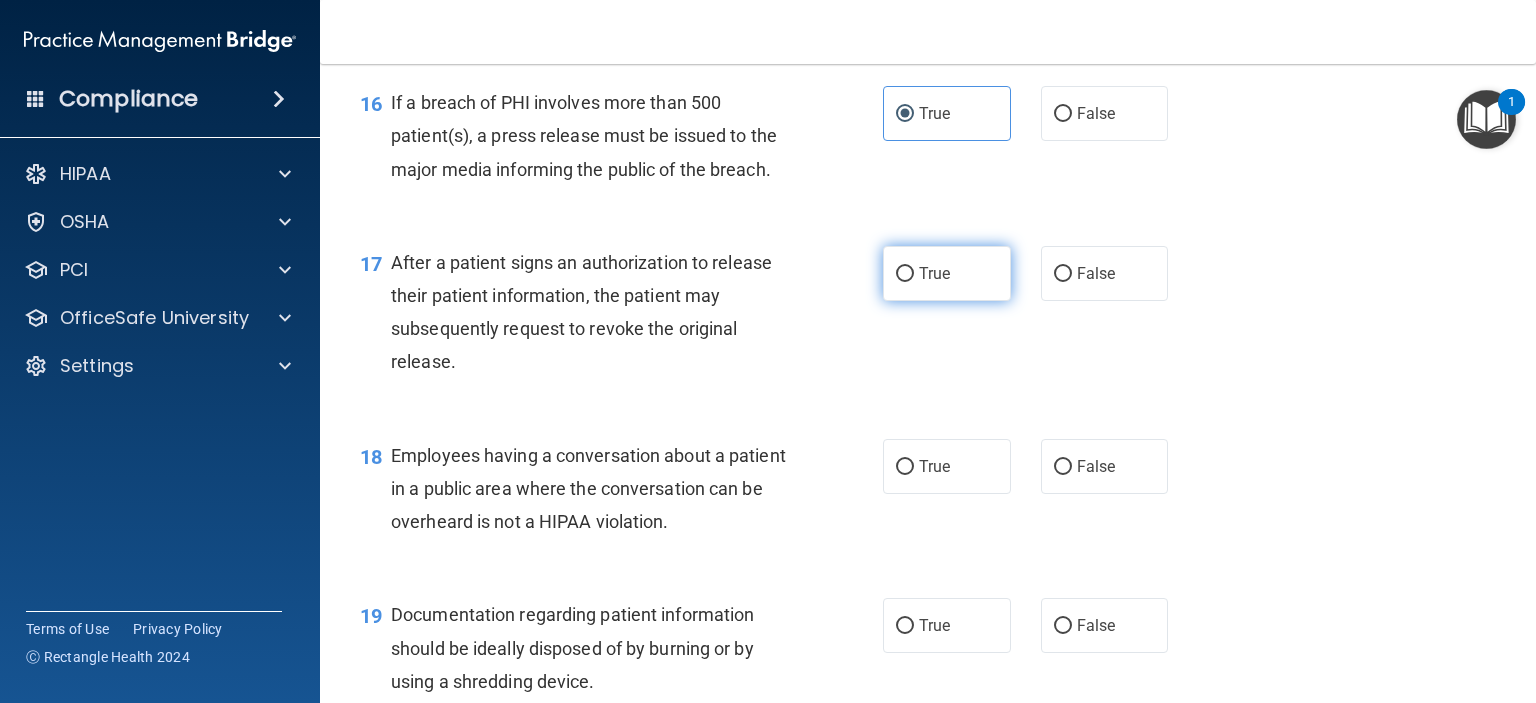 click on "True" at bounding box center (947, 273) 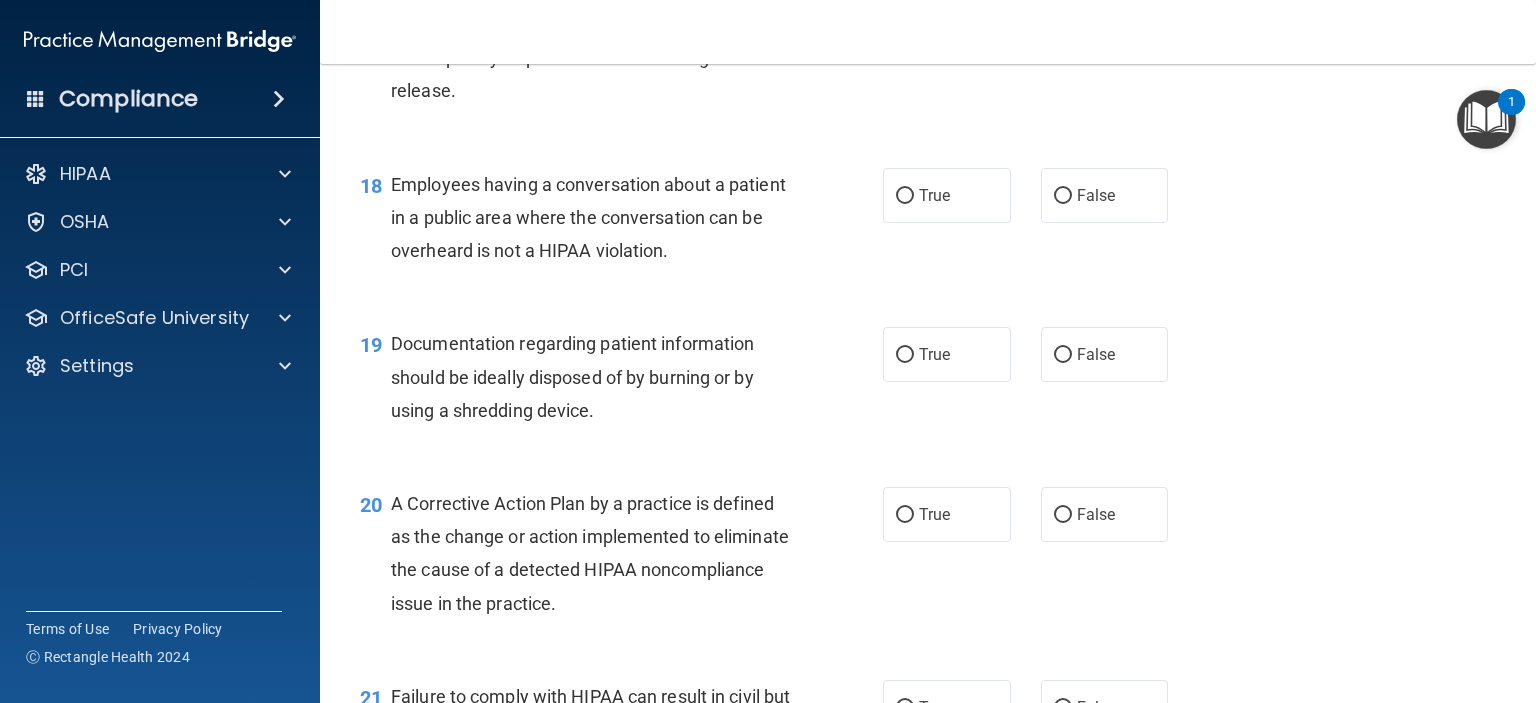 scroll, scrollTop: 2900, scrollLeft: 0, axis: vertical 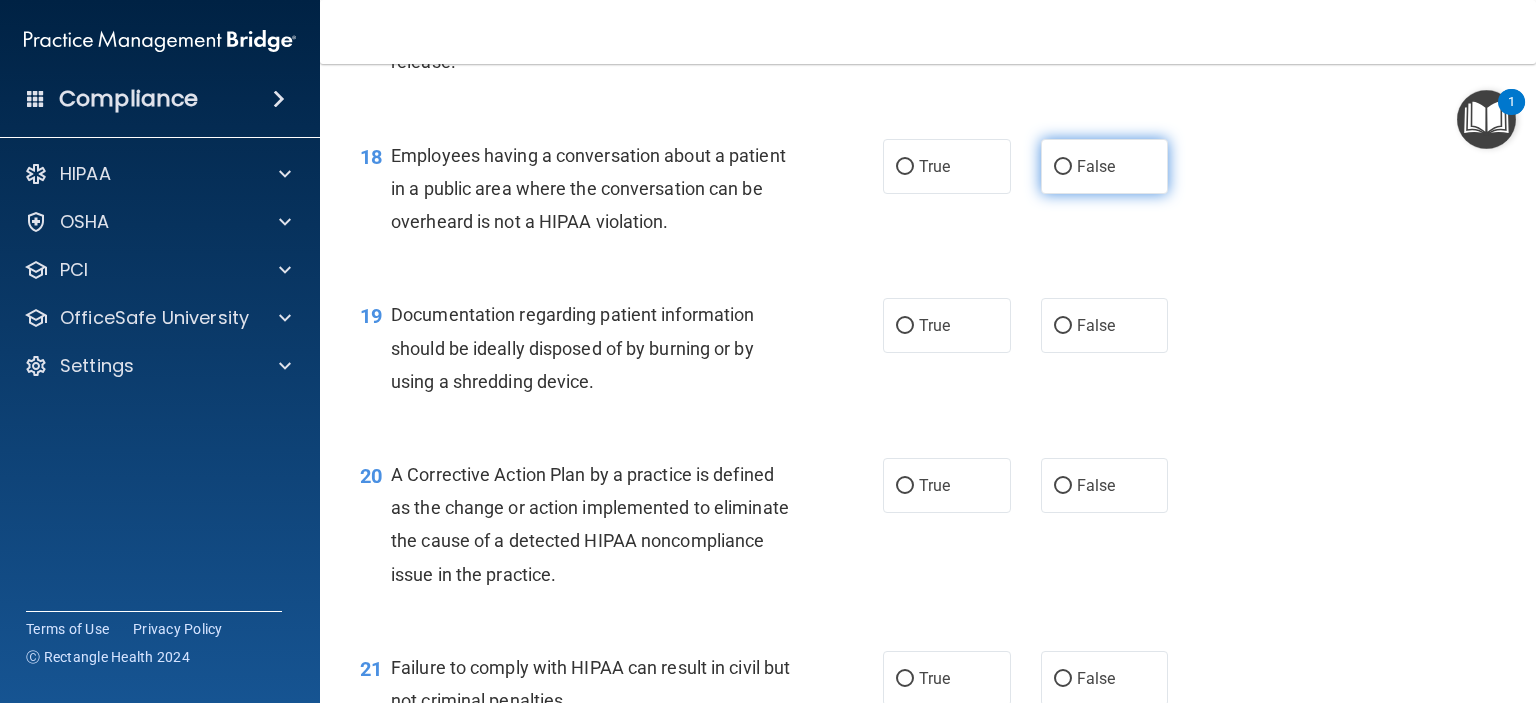 click on "False" at bounding box center (1105, 166) 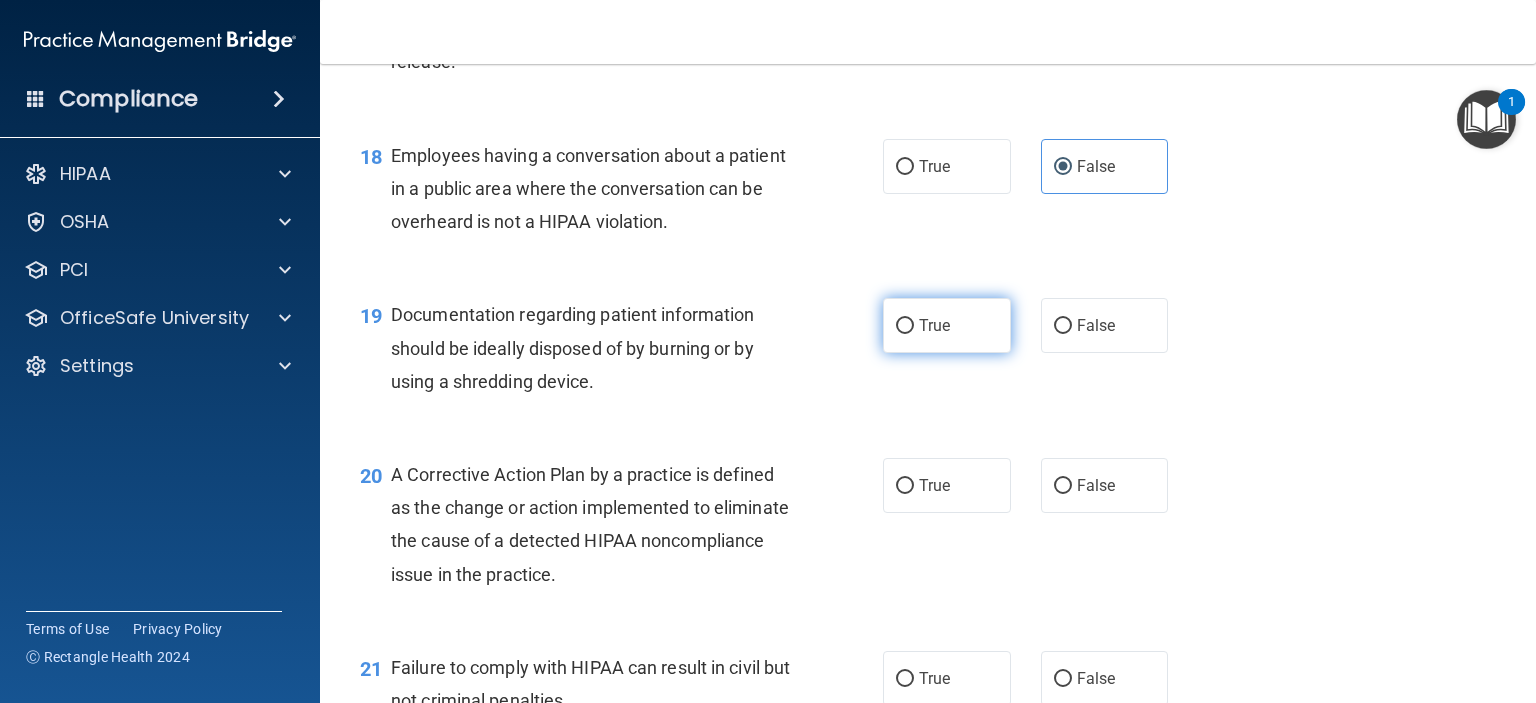 click on "True" at bounding box center [934, 325] 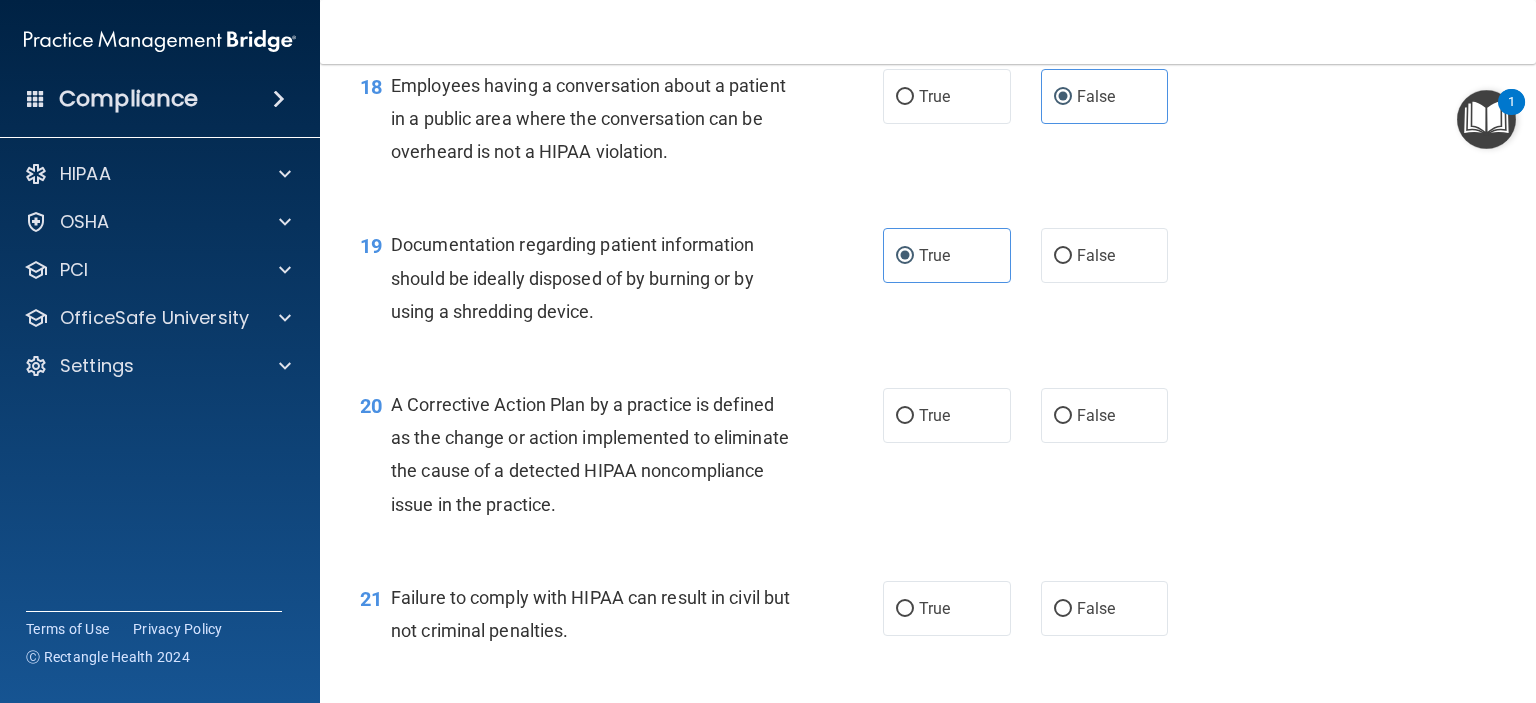 scroll, scrollTop: 3200, scrollLeft: 0, axis: vertical 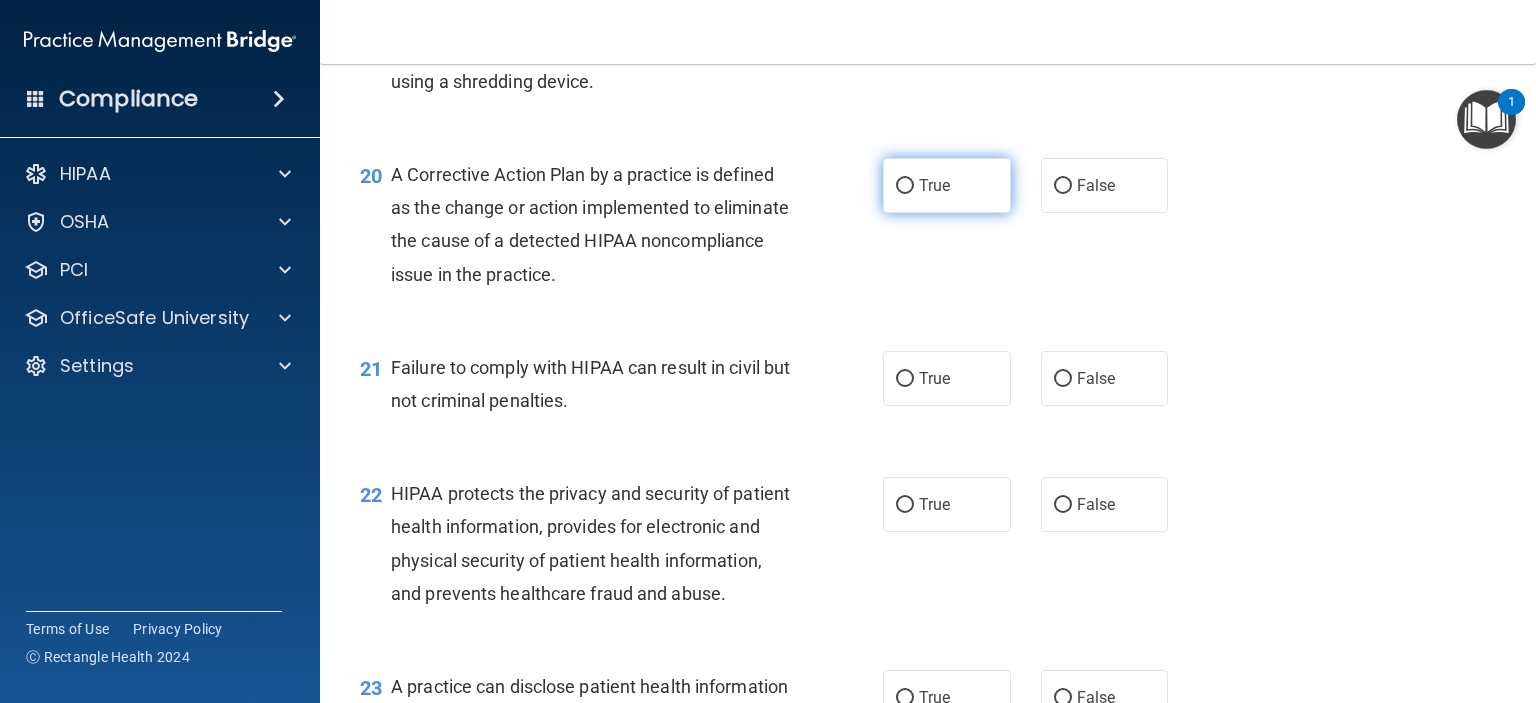 click on "True" at bounding box center [947, 185] 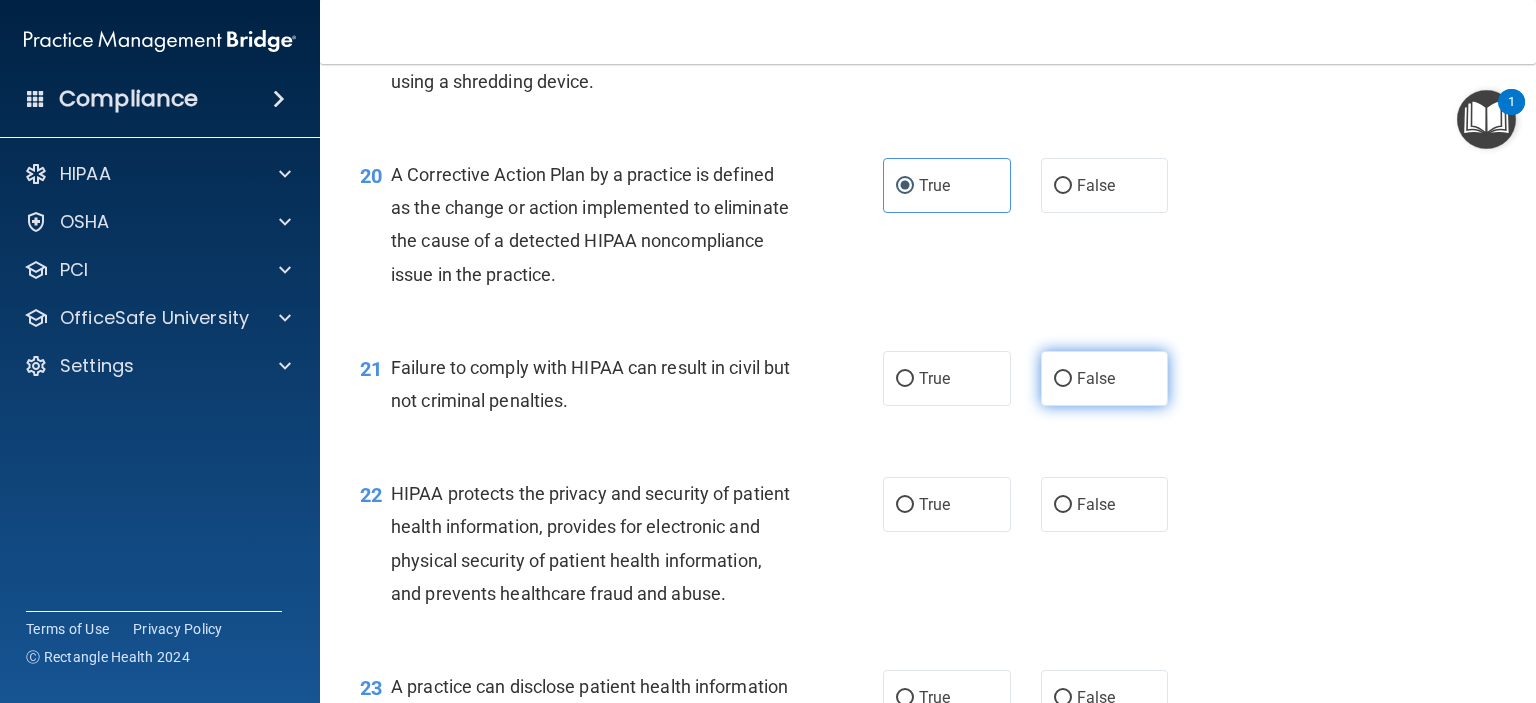 click on "False" at bounding box center [1096, 378] 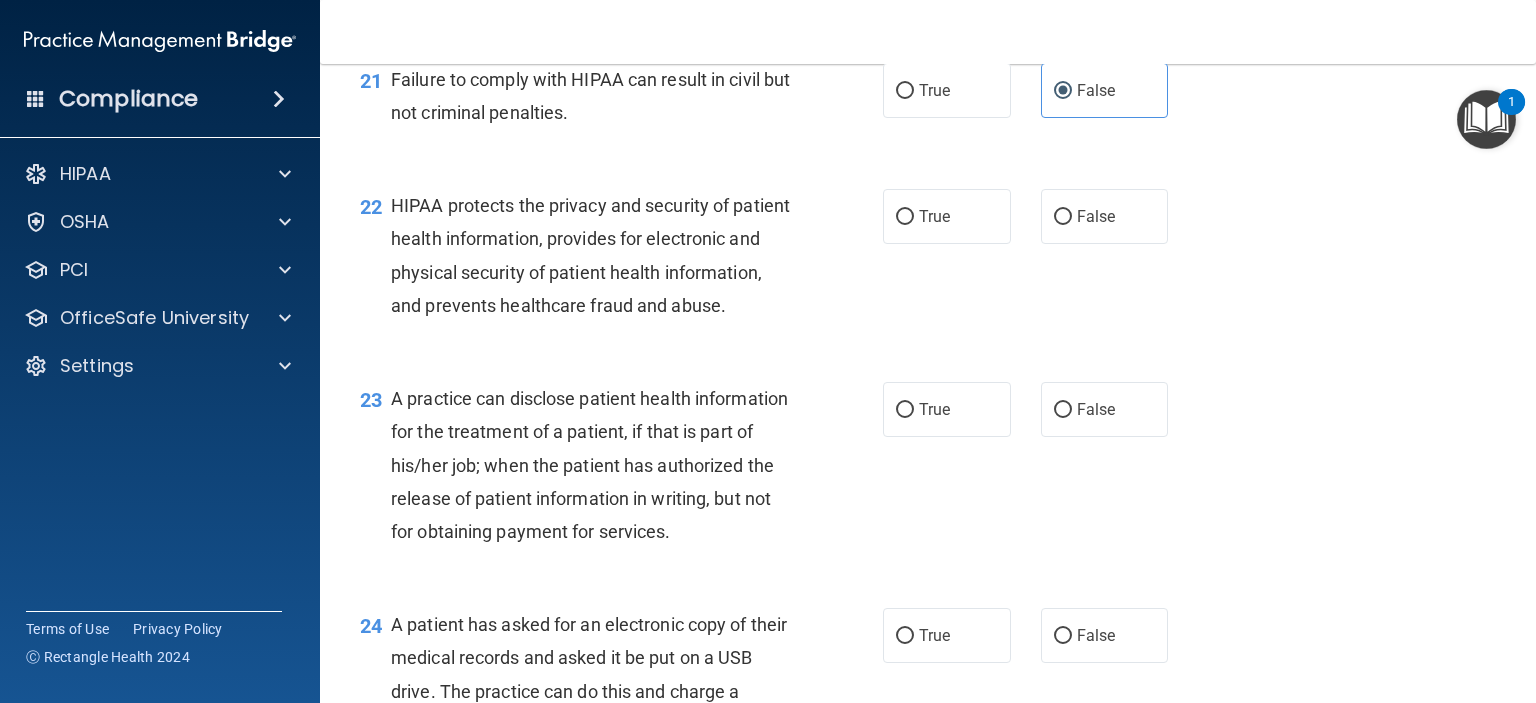 scroll, scrollTop: 3500, scrollLeft: 0, axis: vertical 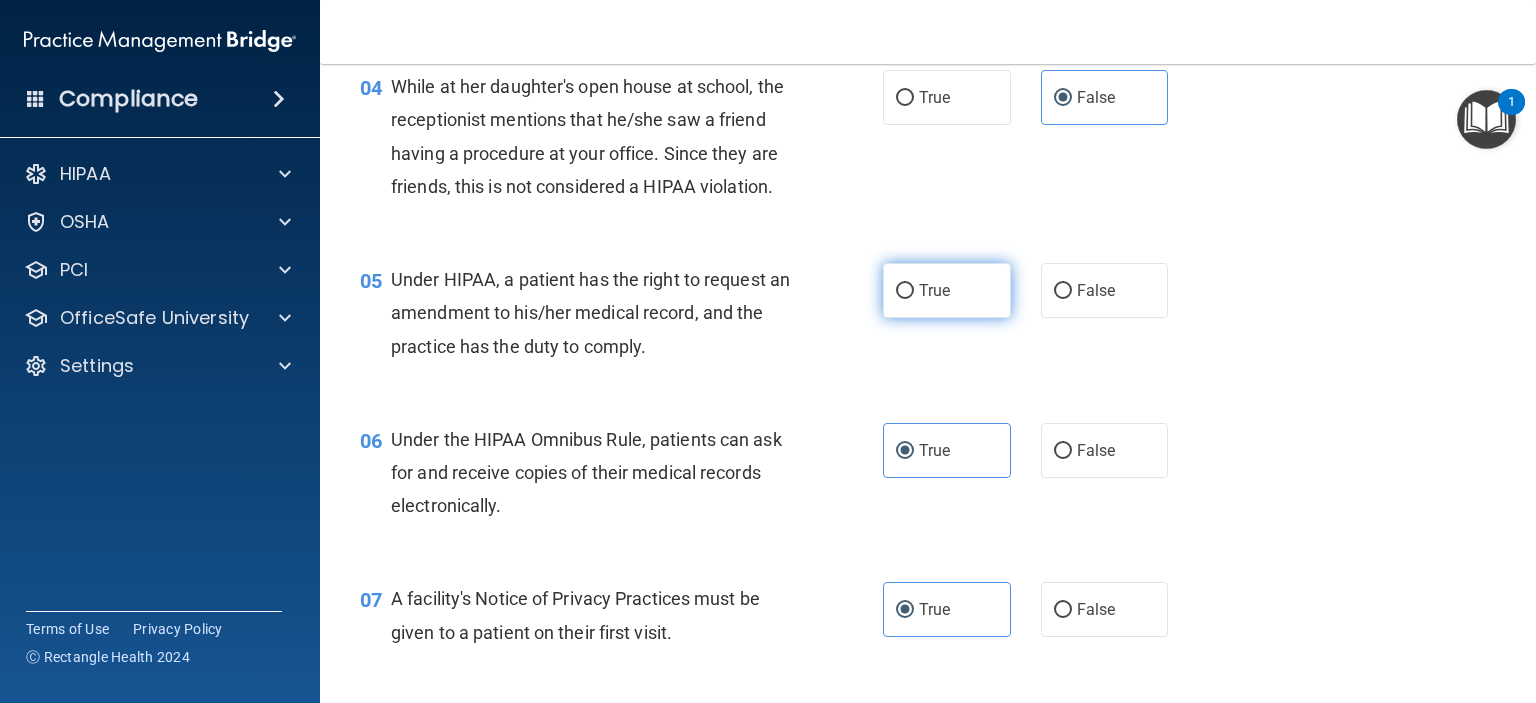 click on "True" at bounding box center [947, 290] 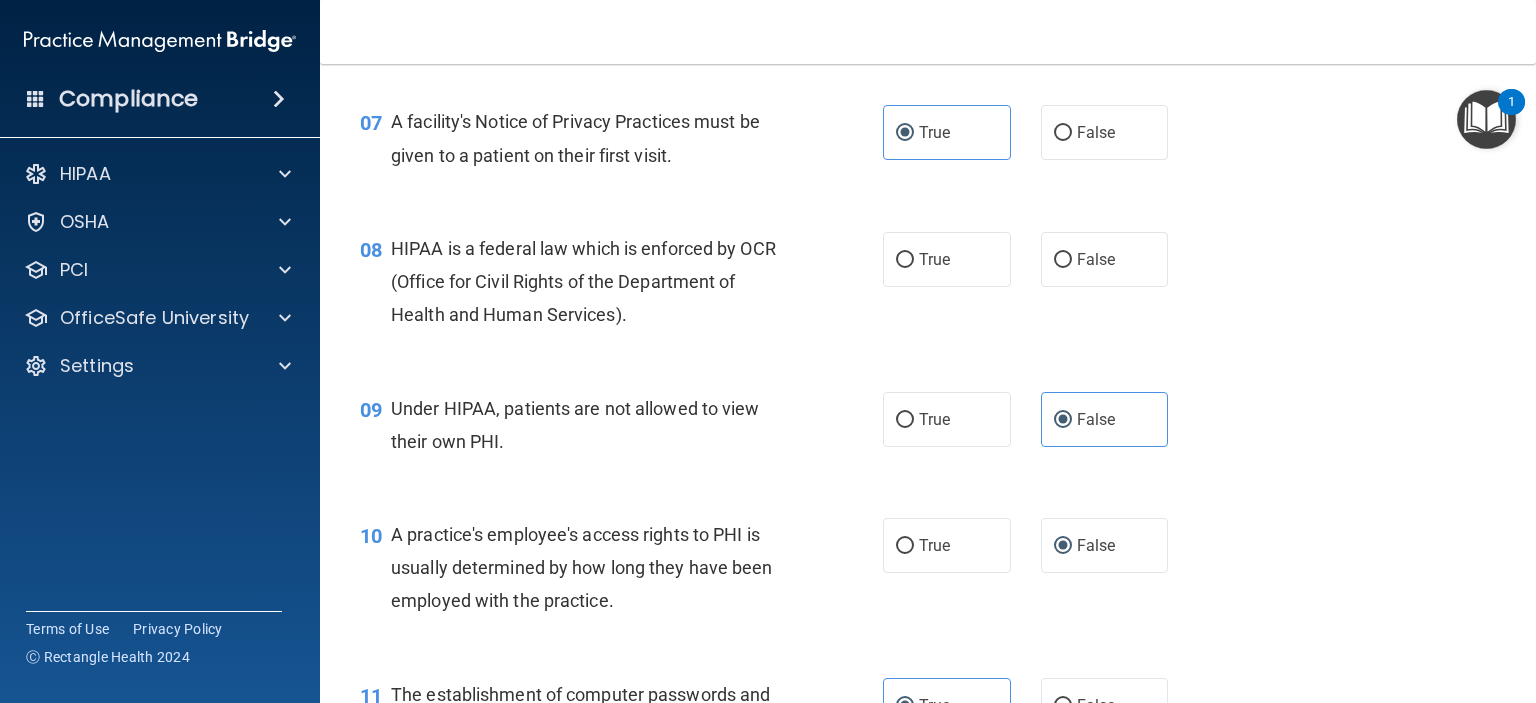scroll, scrollTop: 1200, scrollLeft: 0, axis: vertical 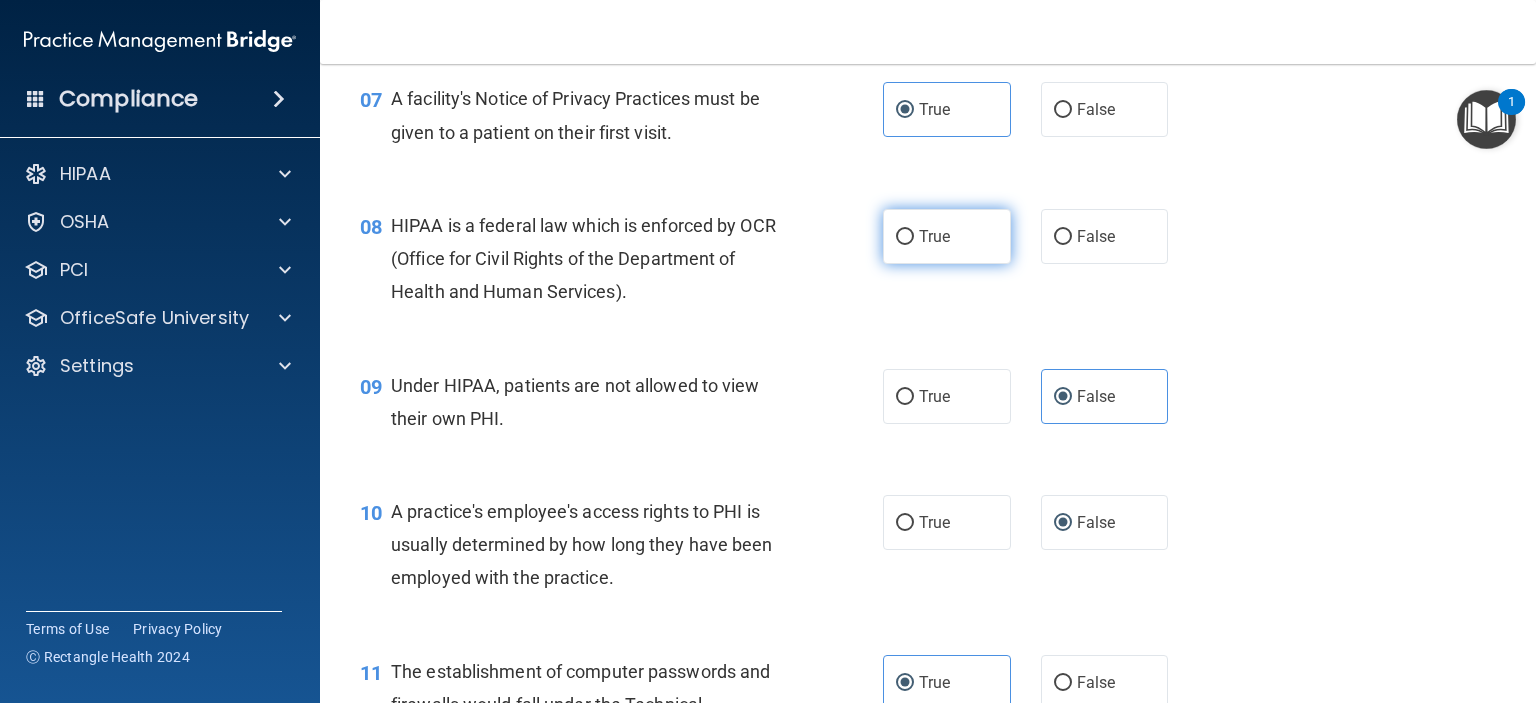 click on "True" at bounding box center [905, 237] 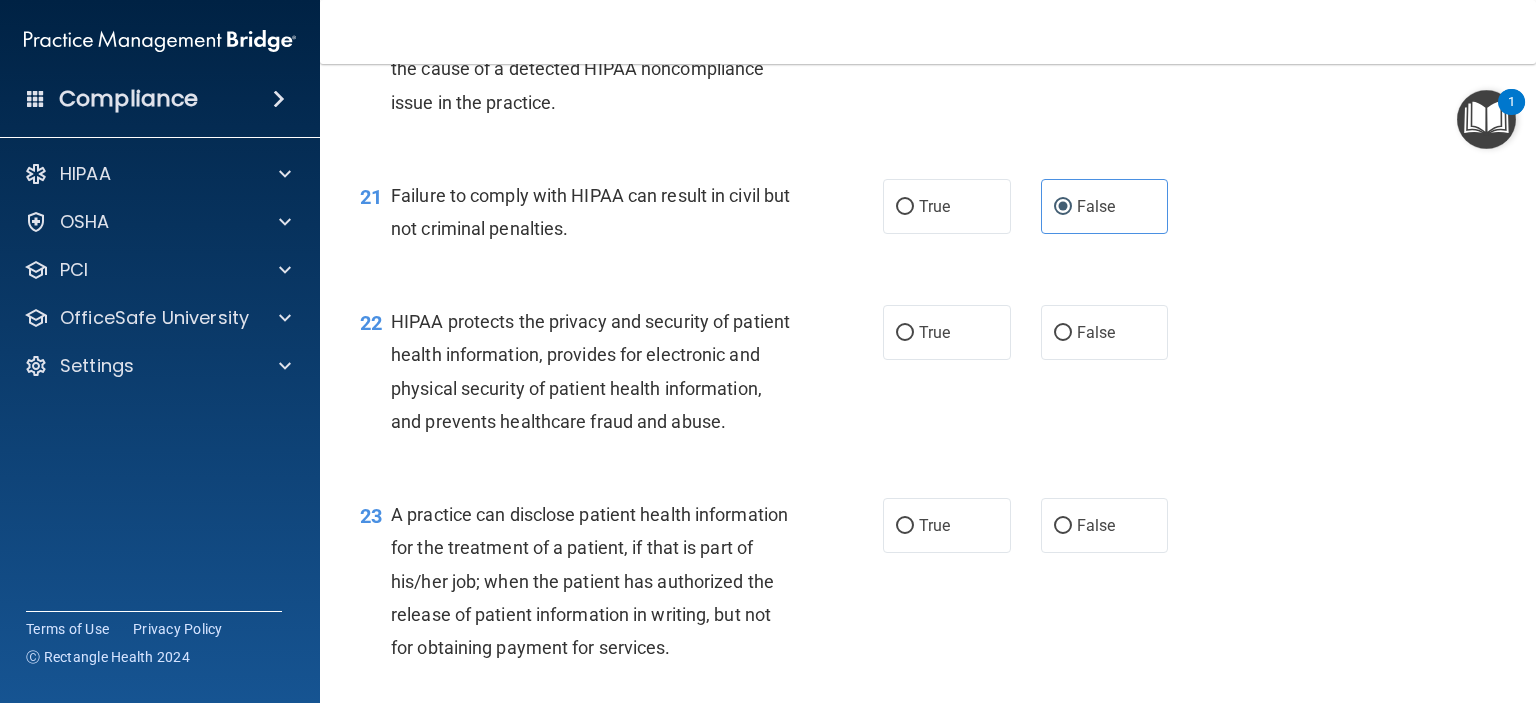 scroll, scrollTop: 3400, scrollLeft: 0, axis: vertical 